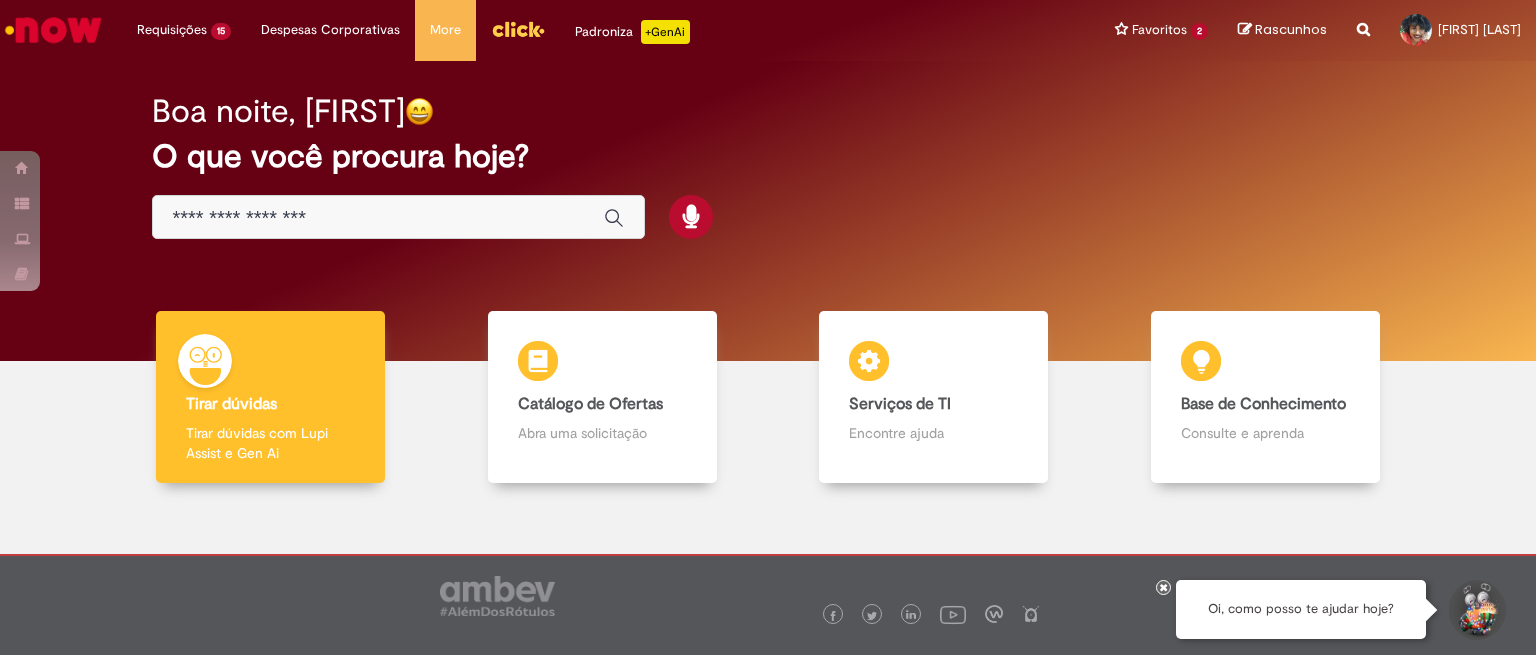 scroll, scrollTop: 0, scrollLeft: 0, axis: both 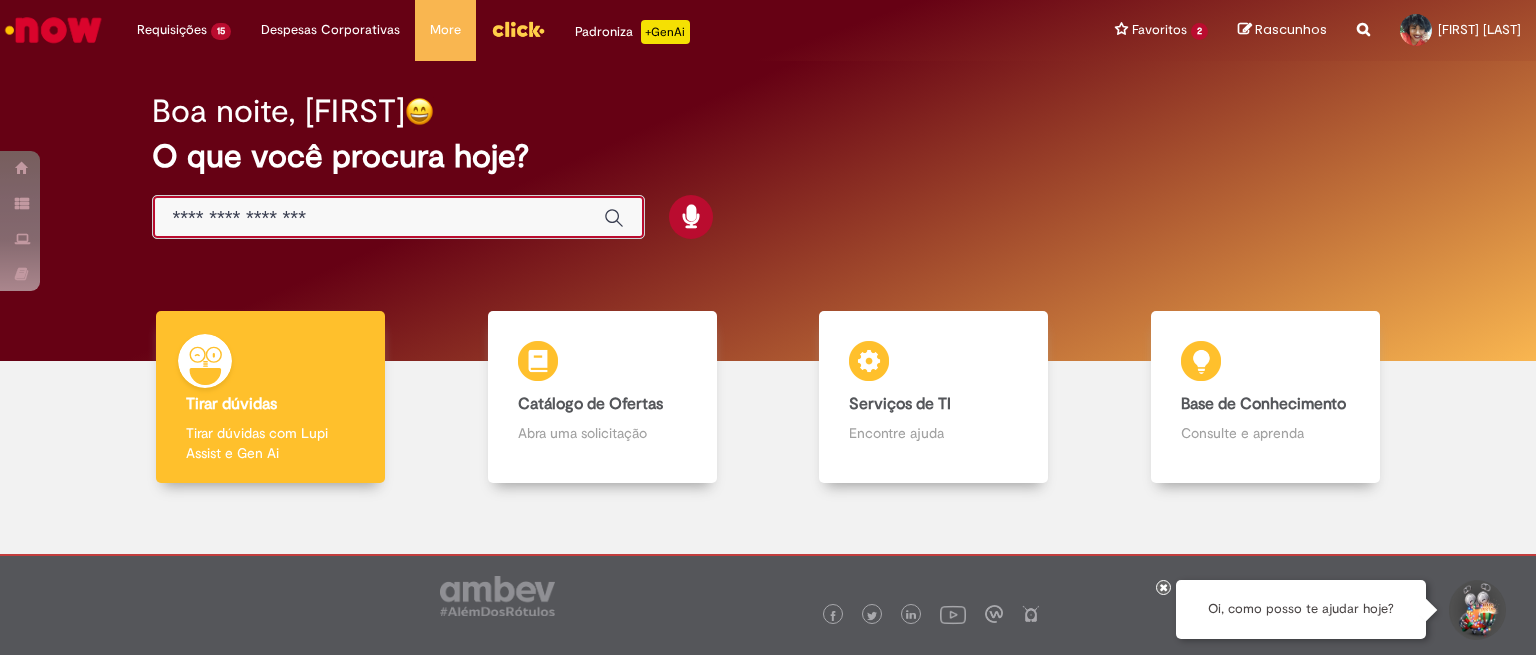 click at bounding box center (378, 218) 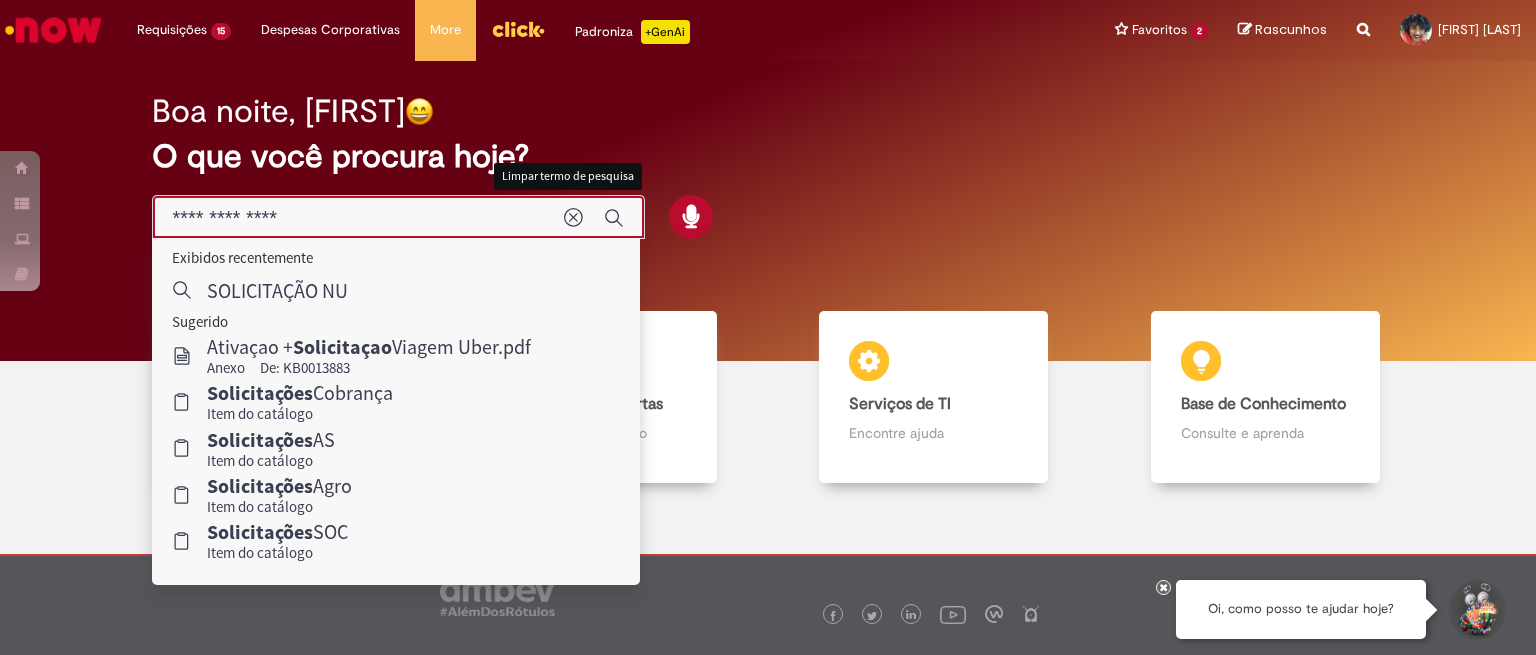 type on "**********" 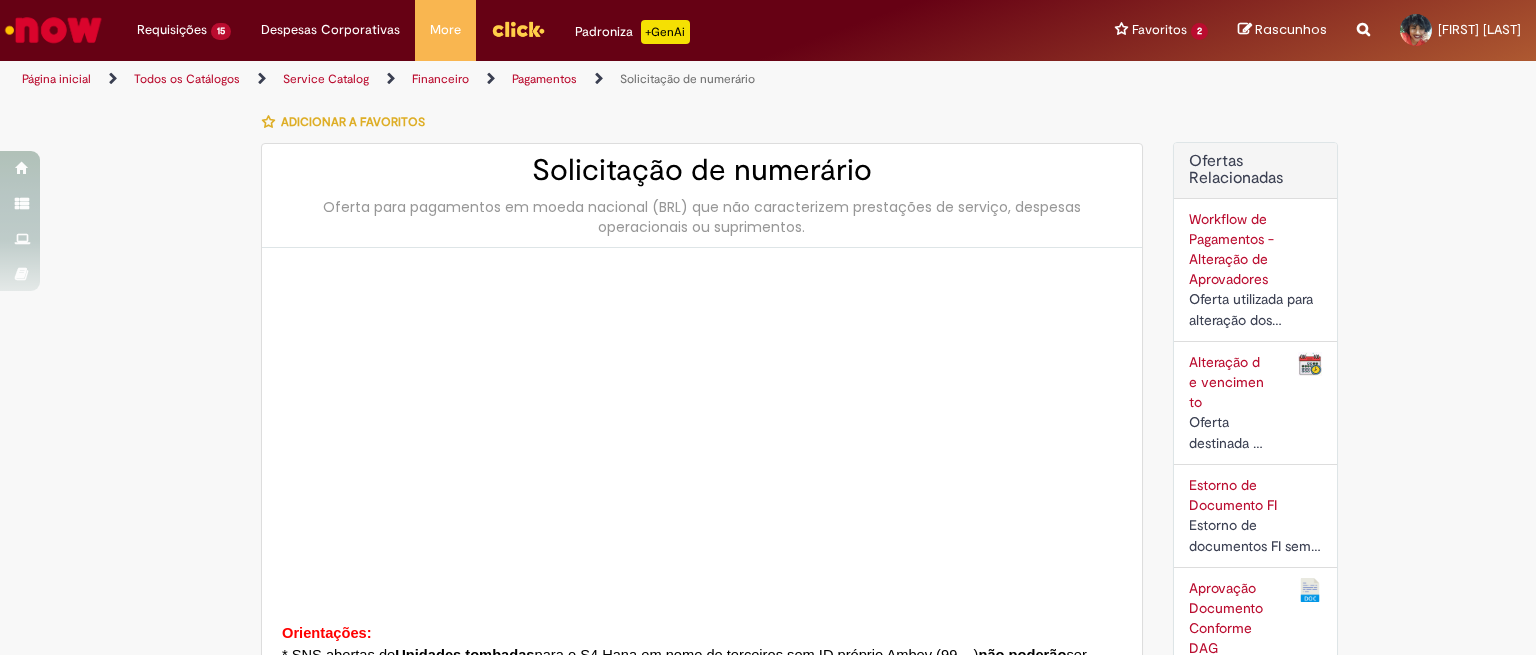type on "********" 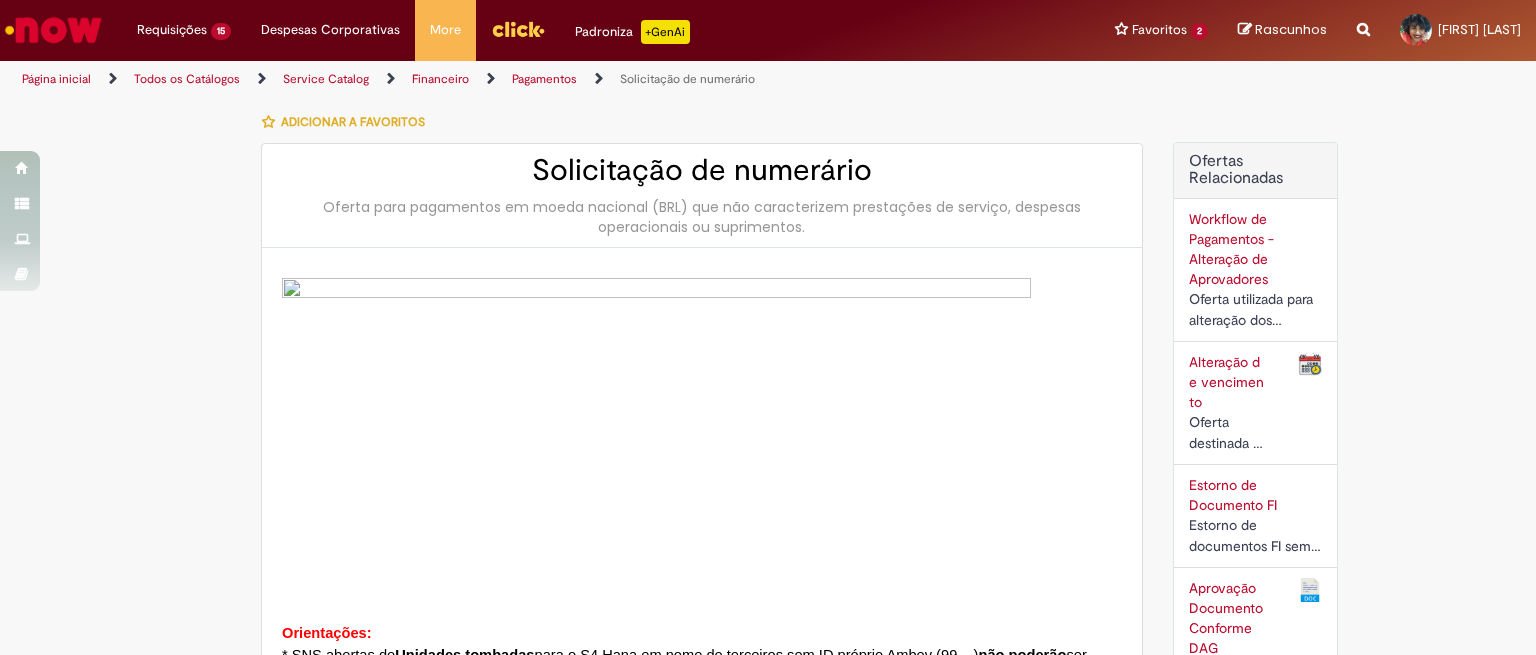 type on "**********" 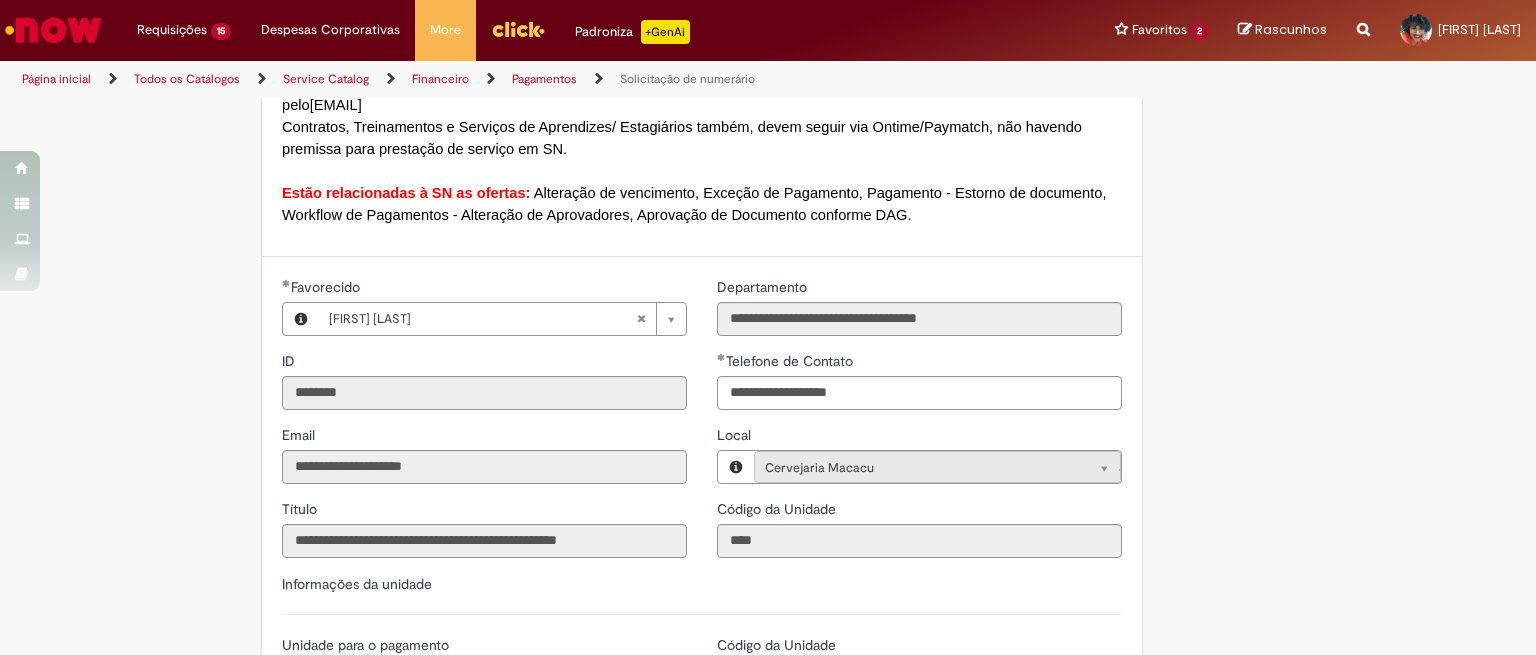 scroll, scrollTop: 1648, scrollLeft: 0, axis: vertical 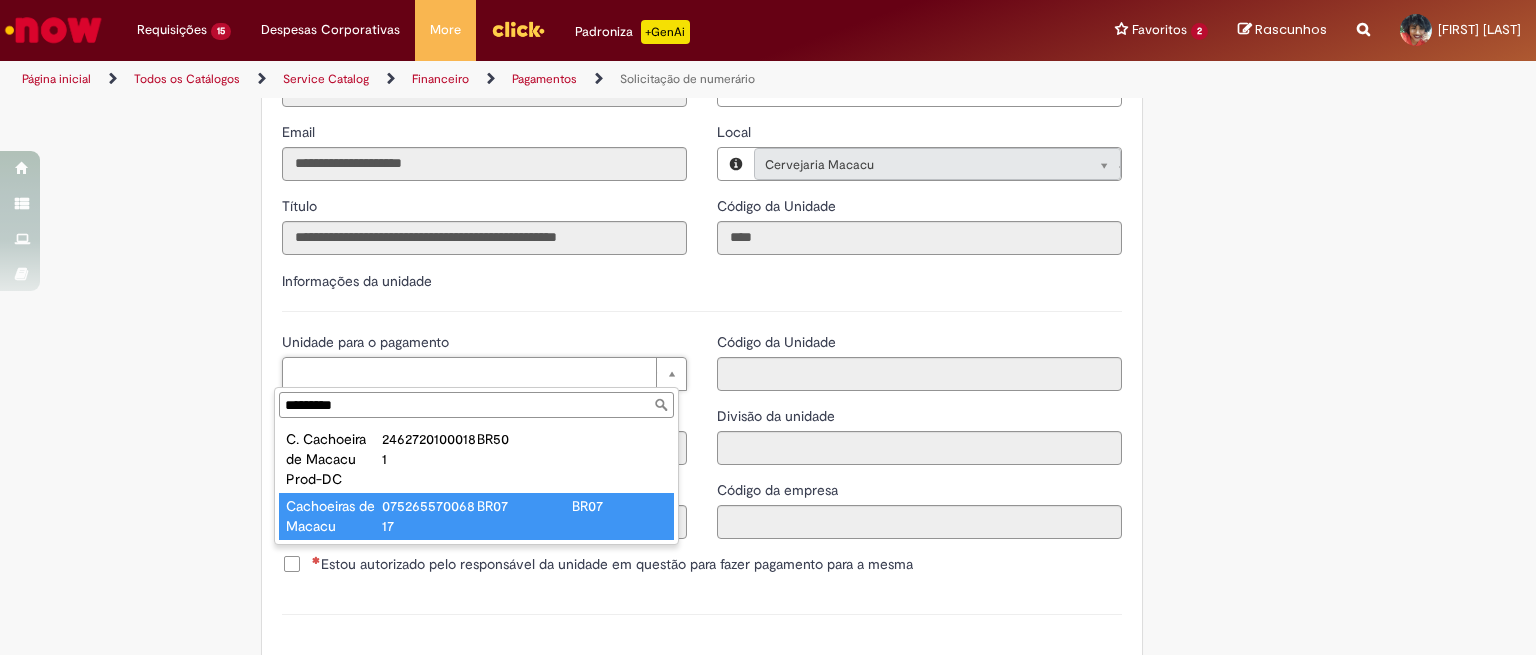 type on "*********" 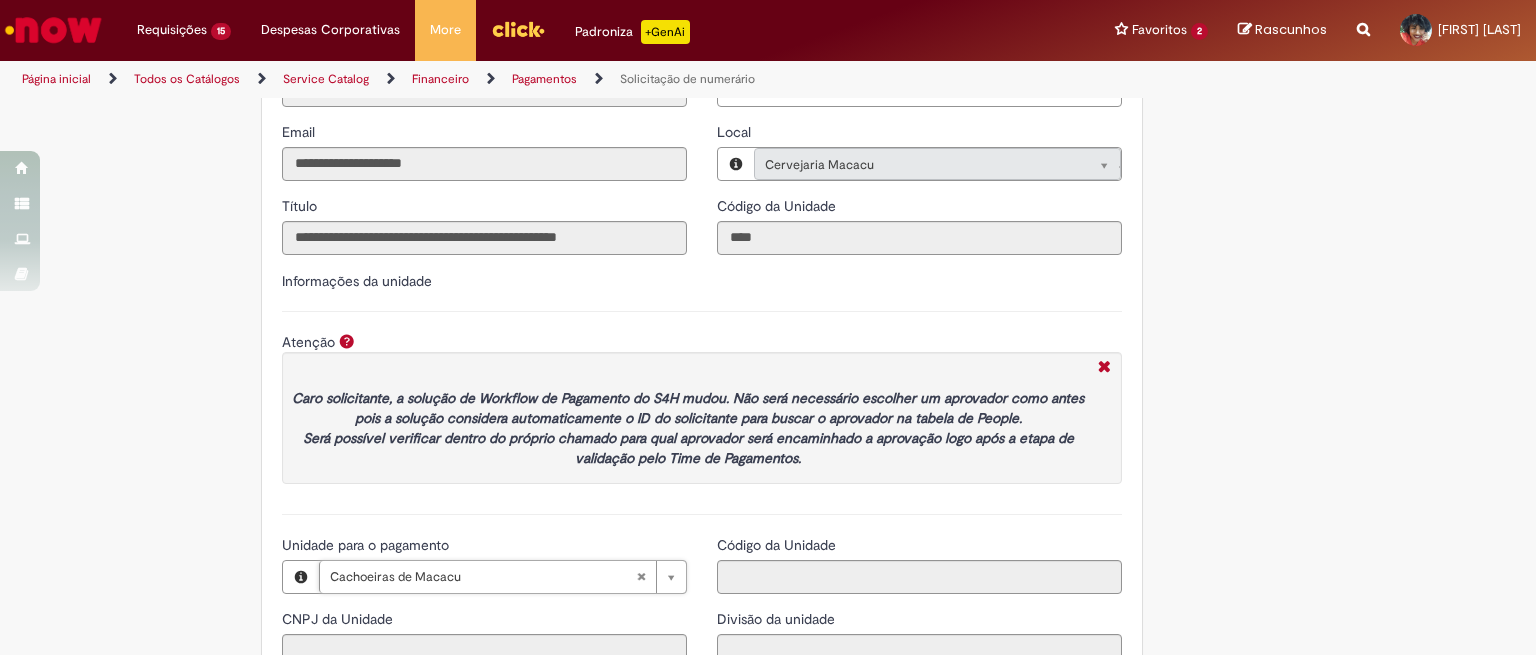 type on "**********" 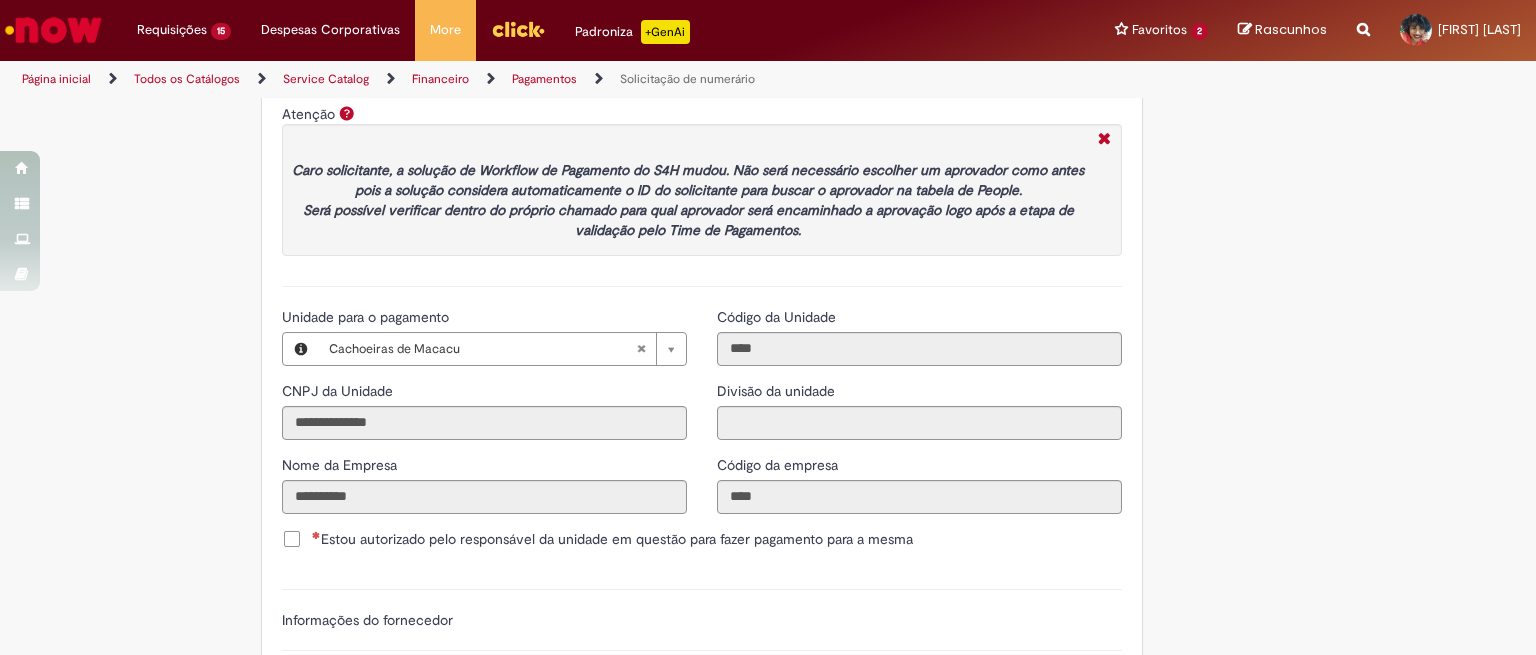 scroll, scrollTop: 2193, scrollLeft: 0, axis: vertical 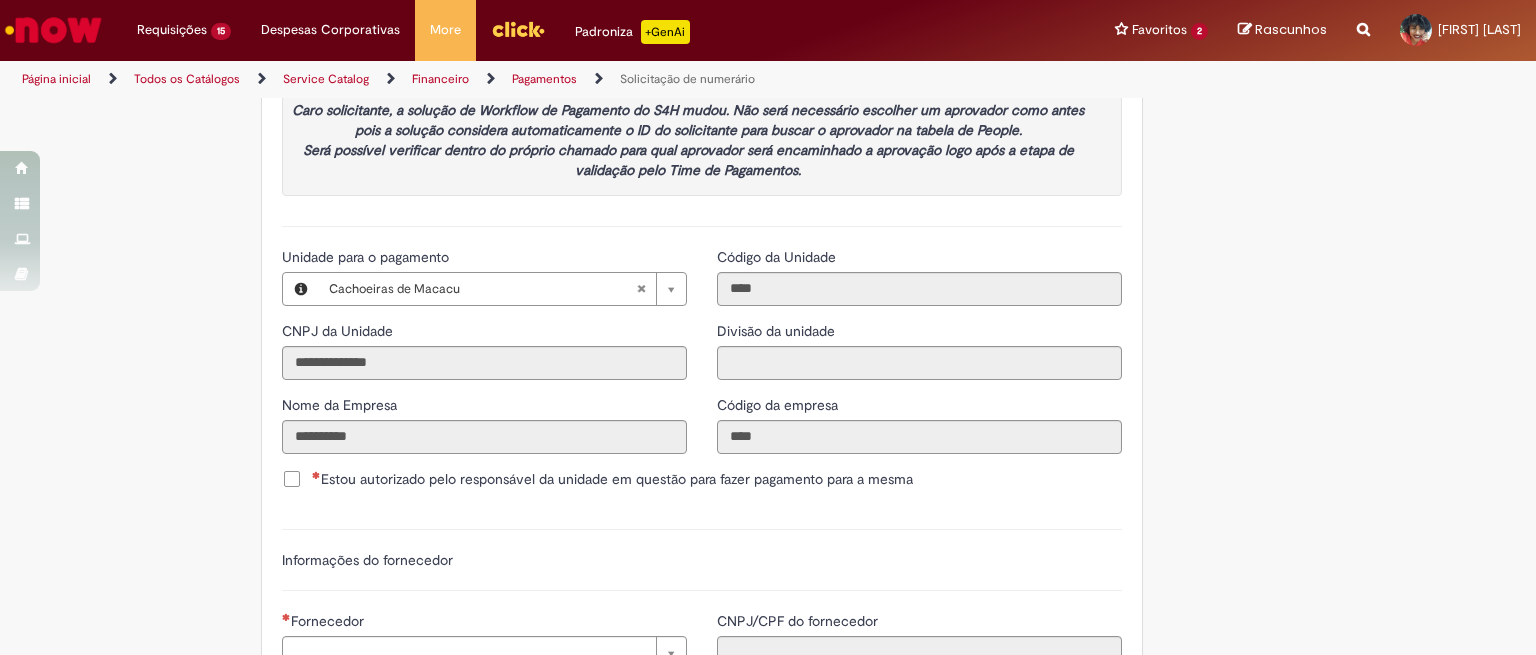 click on "Estou autorizado pelo responsável da unidade em questão para fazer pagamento para a mesma" at bounding box center [612, 479] 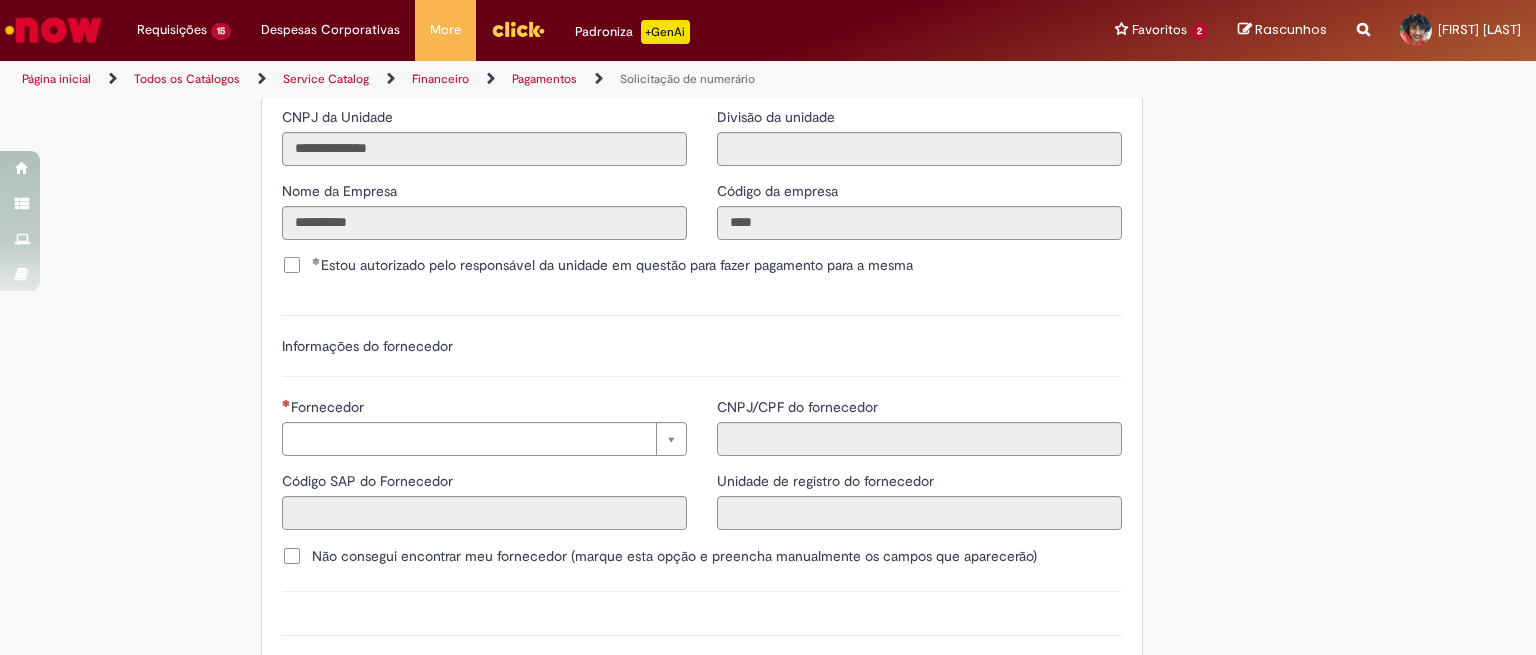 scroll, scrollTop: 2420, scrollLeft: 0, axis: vertical 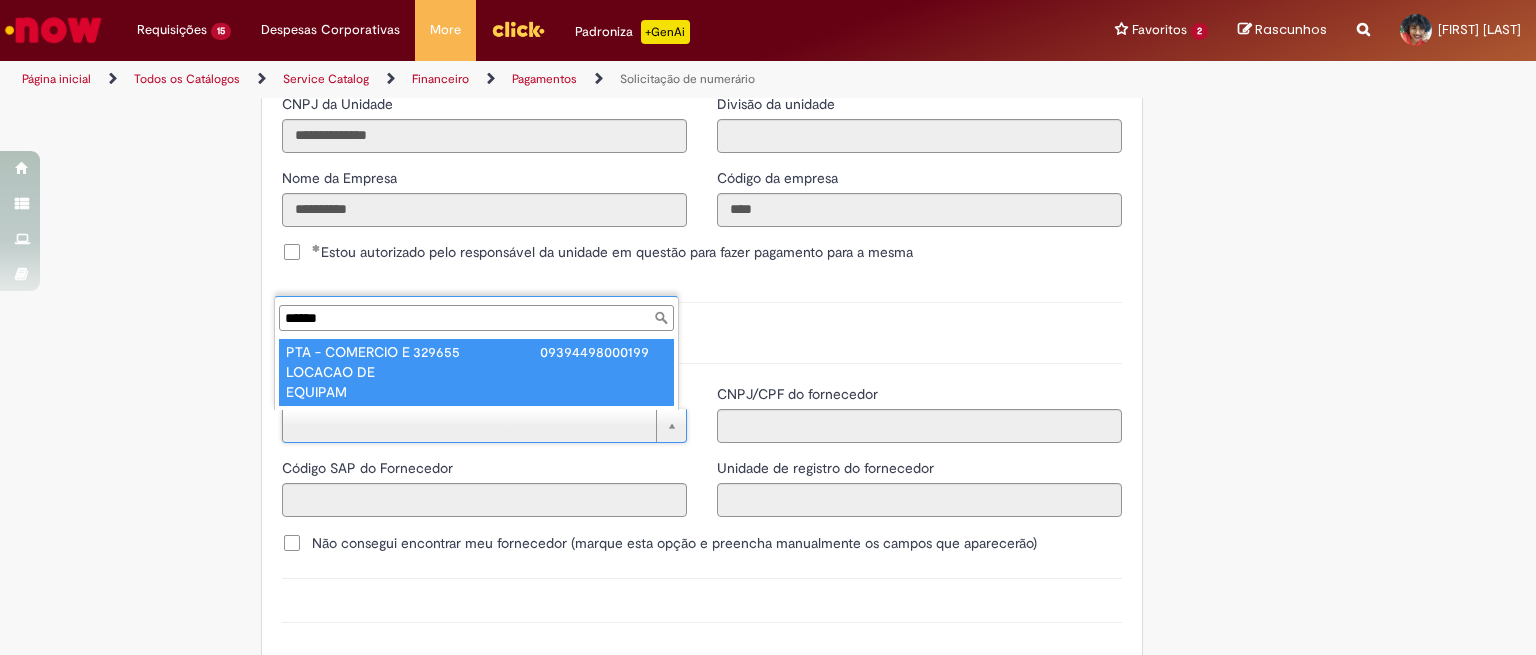 type on "******" 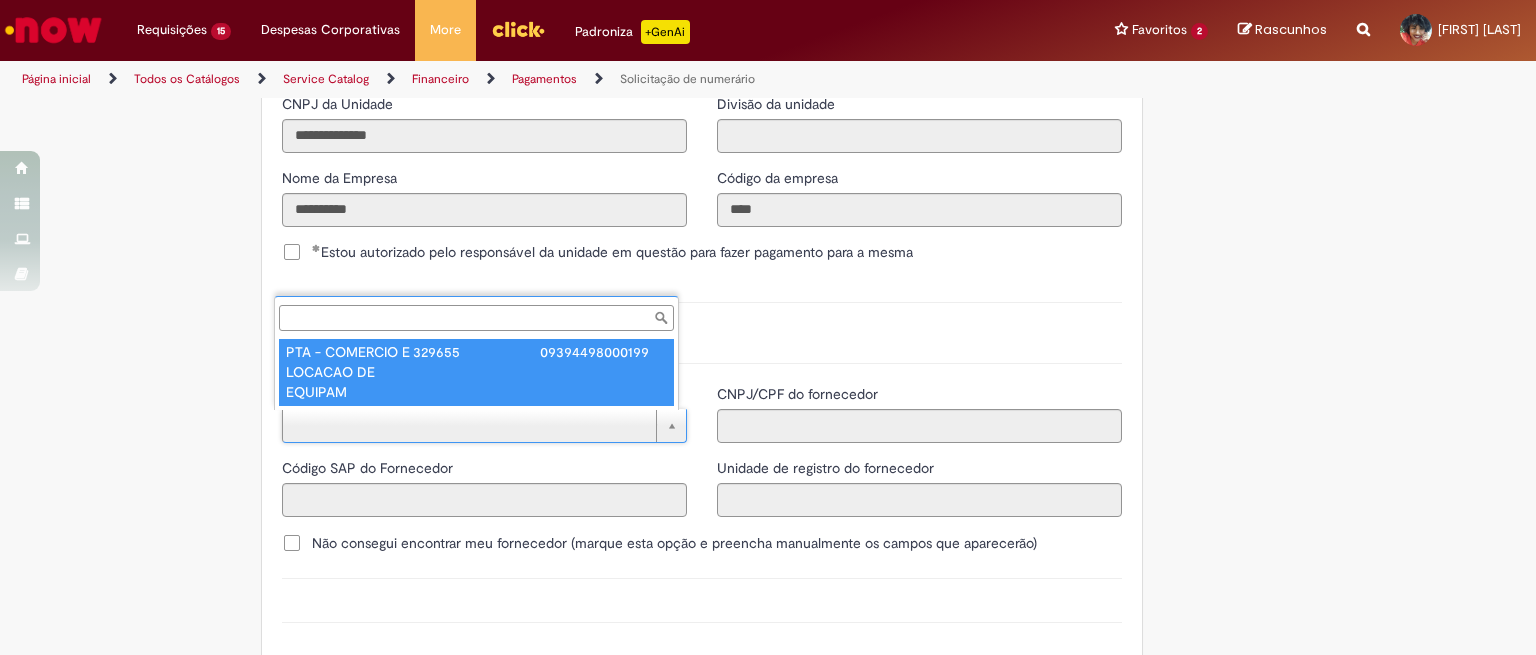 type on "******" 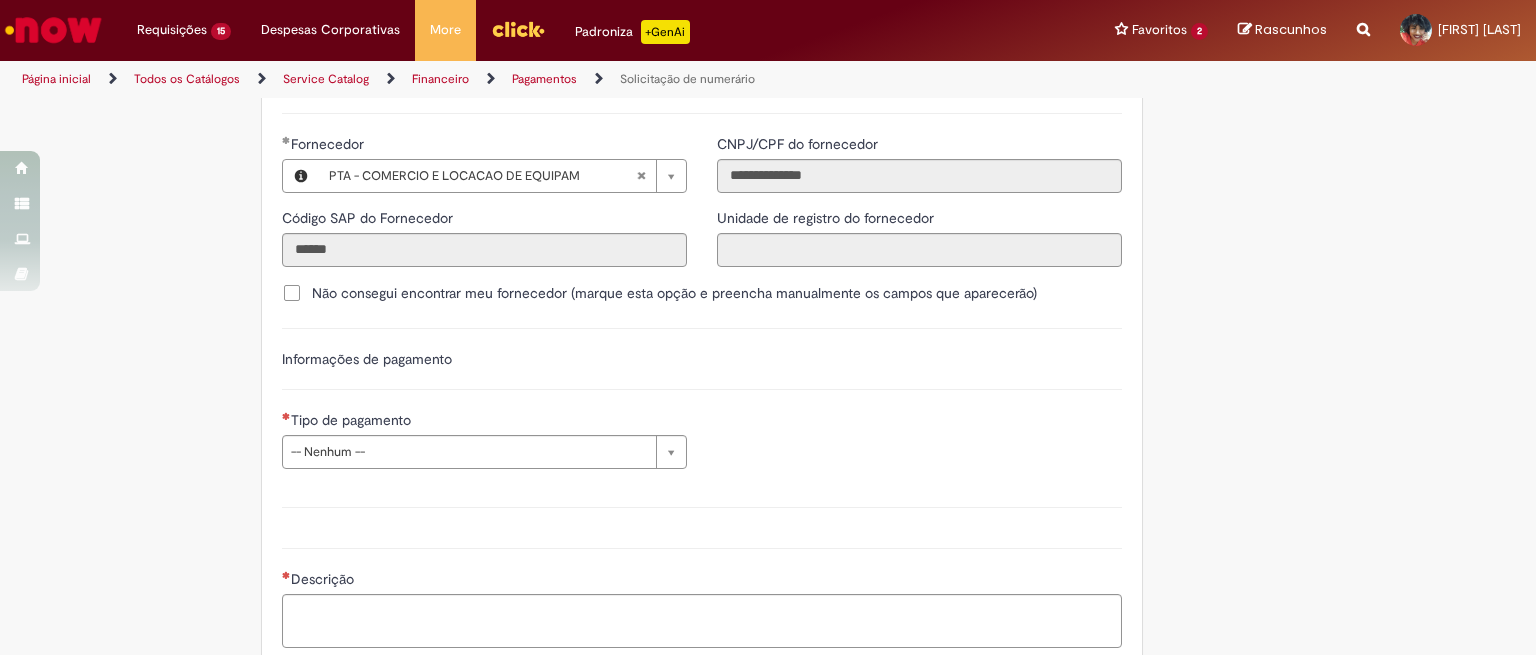 scroll, scrollTop: 2691, scrollLeft: 0, axis: vertical 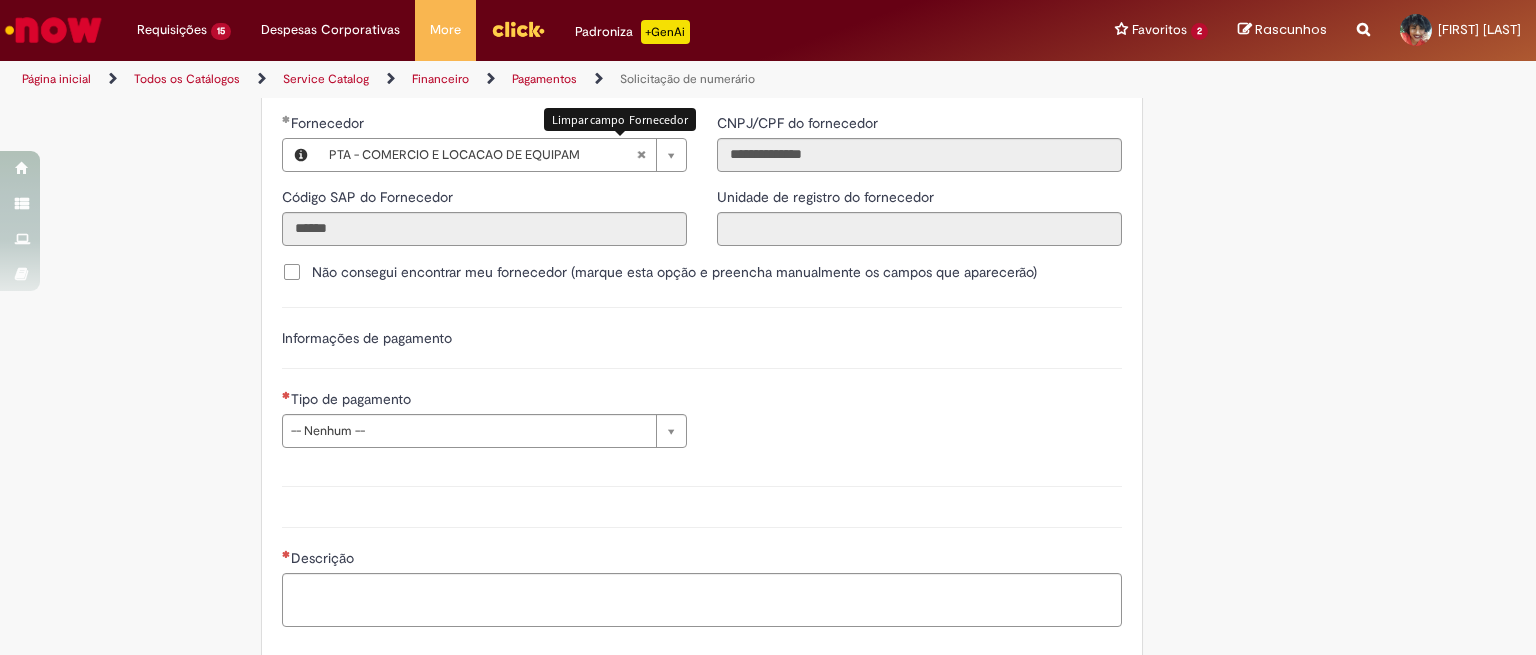 click at bounding box center (641, 155) 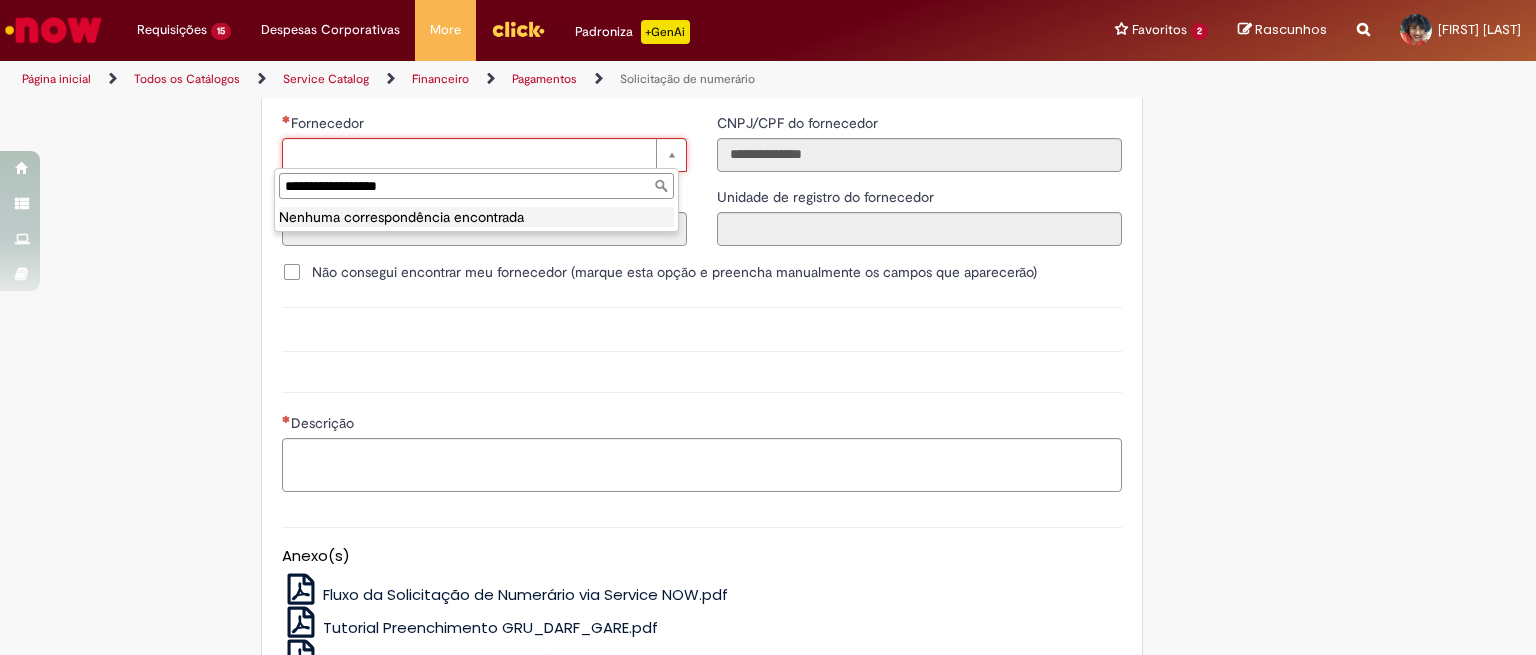 click on "**********" at bounding box center [476, 186] 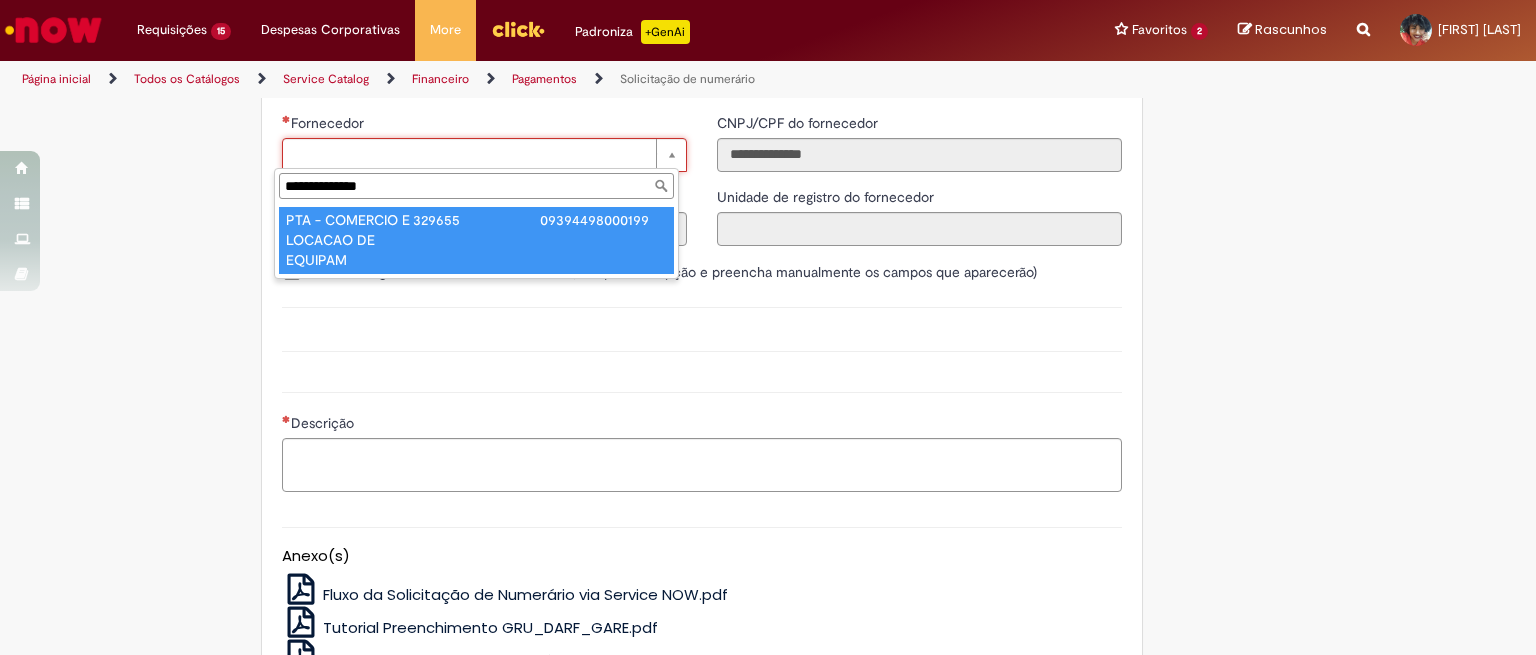 type on "**********" 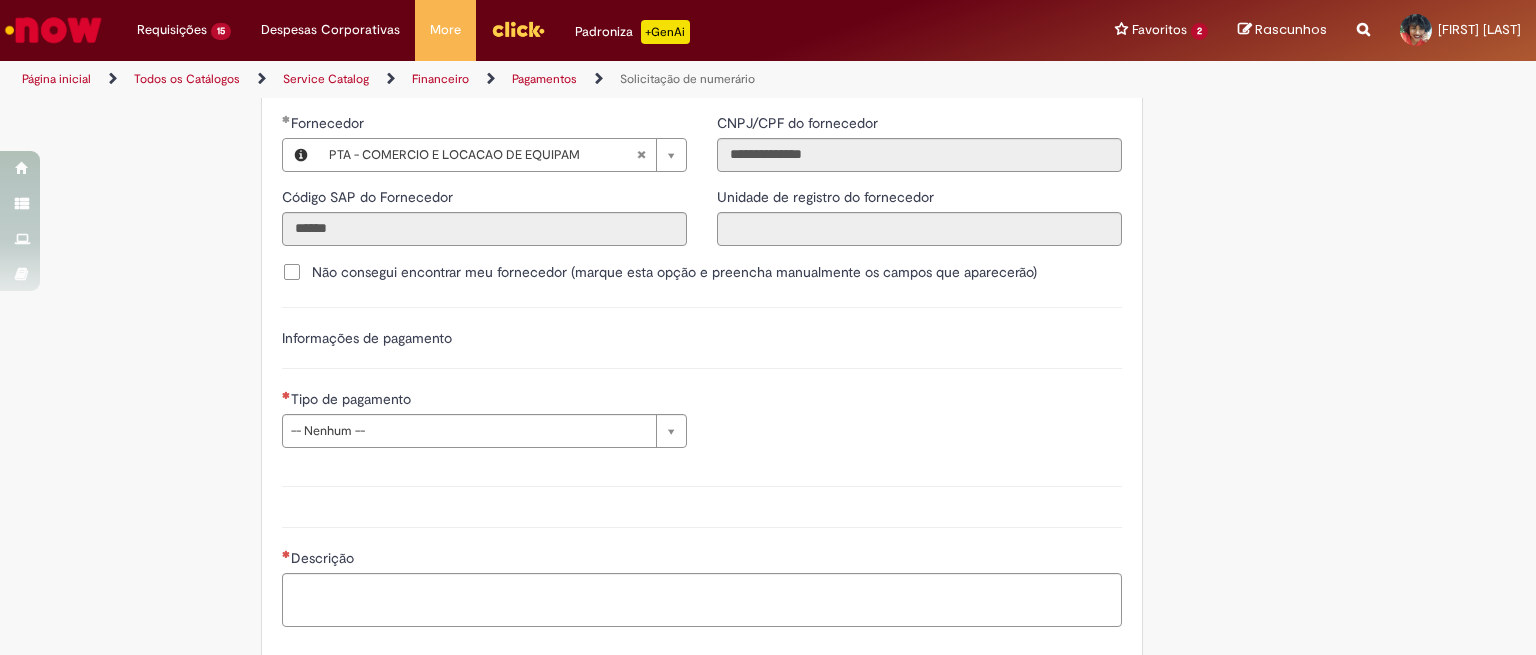 click on "Não consegui encontrar meu fornecedor (marque esta opção e preencha manualmente os campos que aparecerão)" at bounding box center (674, 272) 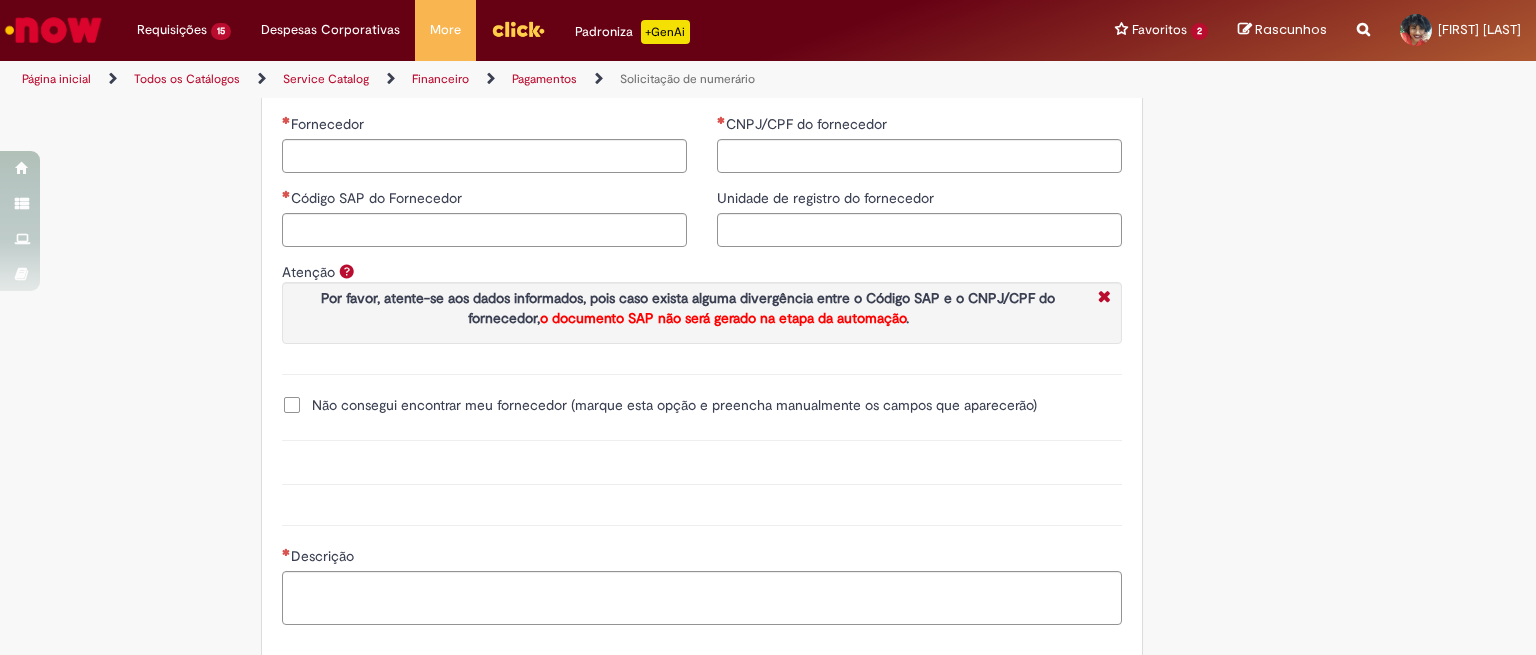 click on "Não consegui encontrar meu fornecedor (marque esta opção e preencha manualmente os campos que aparecerão)" at bounding box center [674, 405] 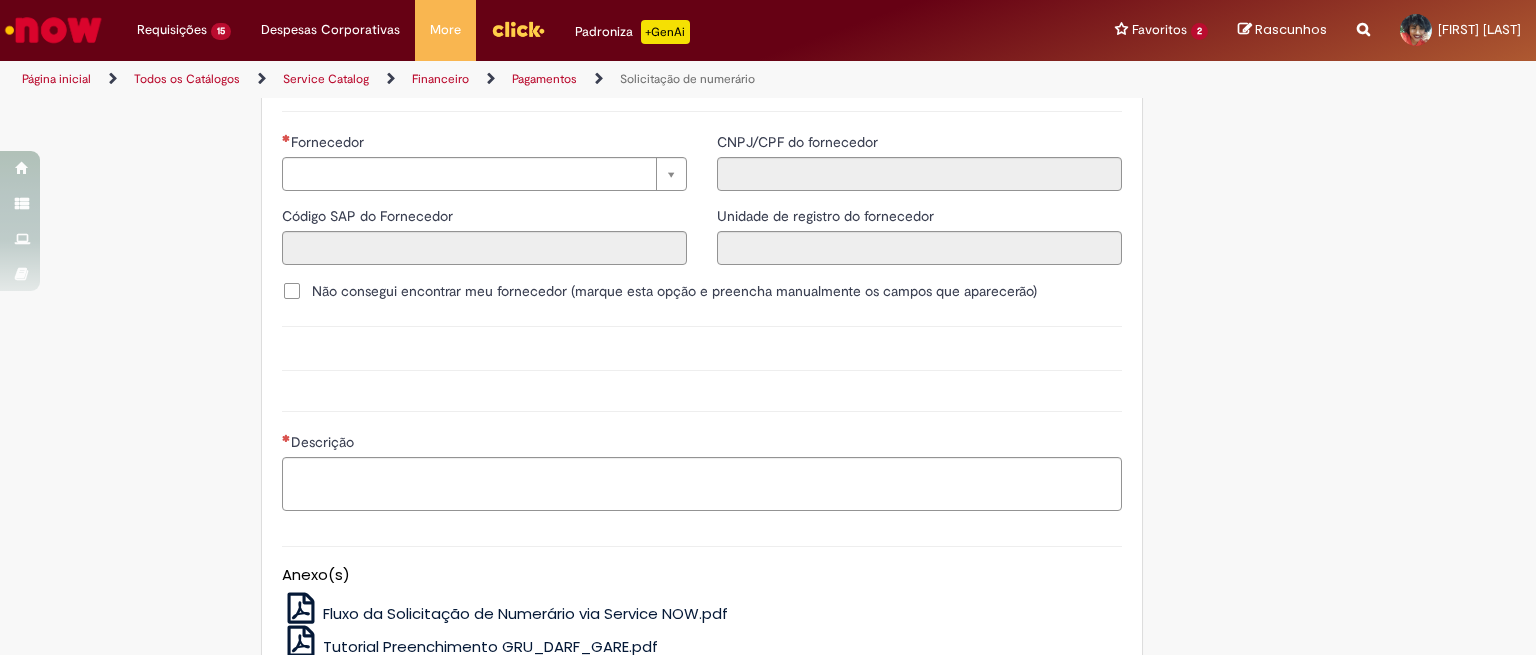 scroll, scrollTop: 2571, scrollLeft: 0, axis: vertical 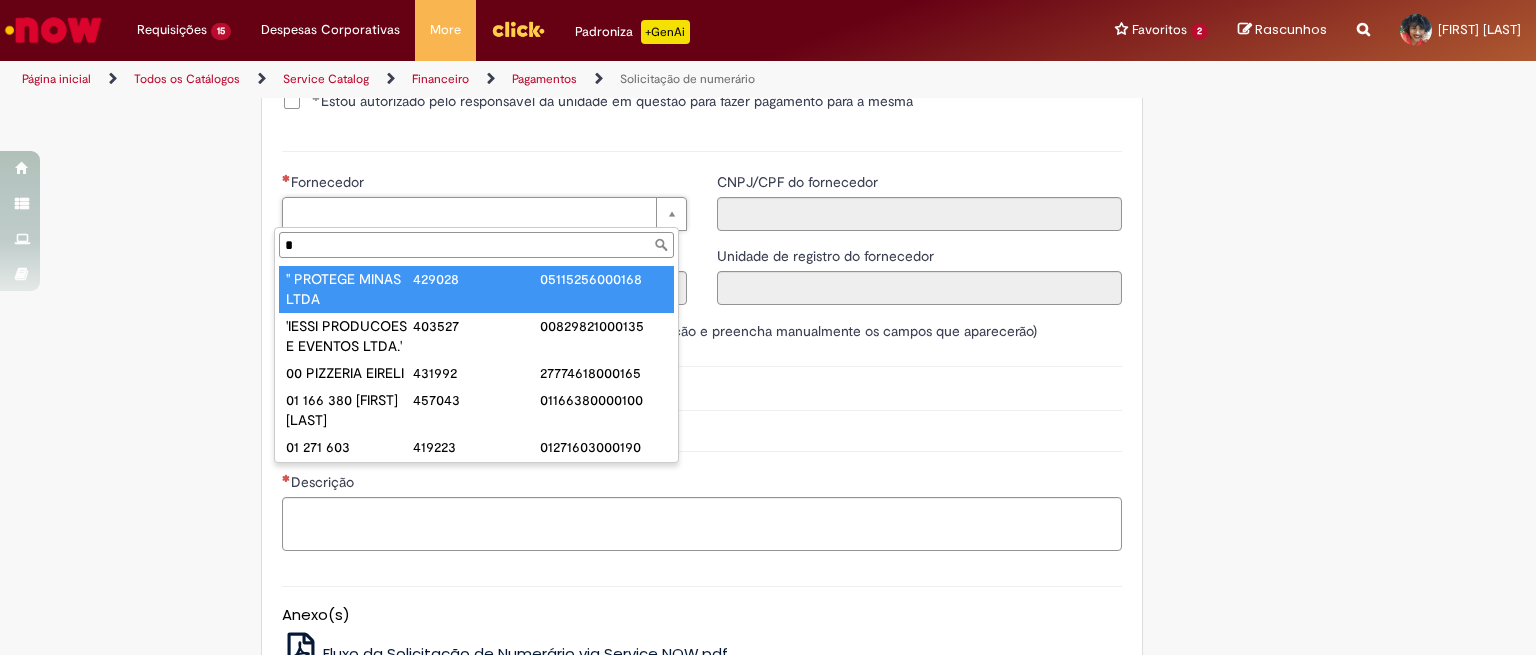 paste on "**********" 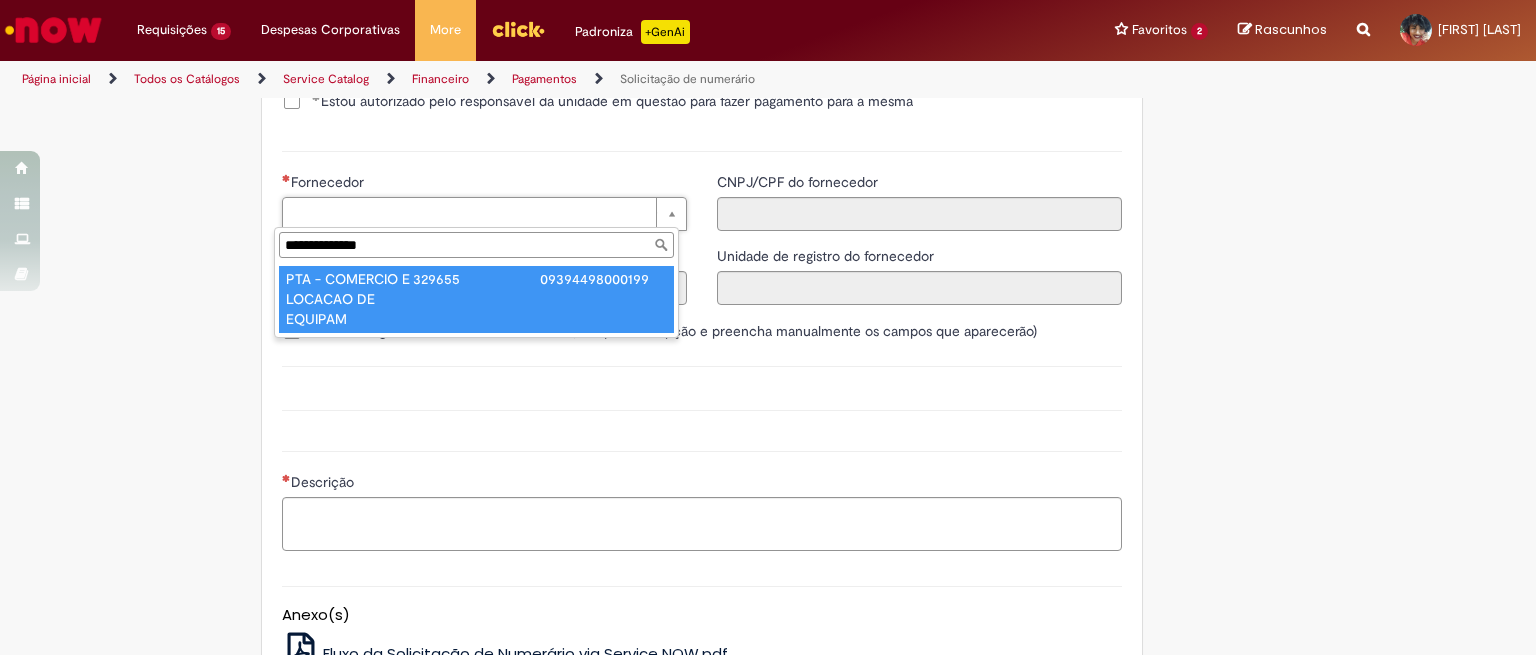 type on "**********" 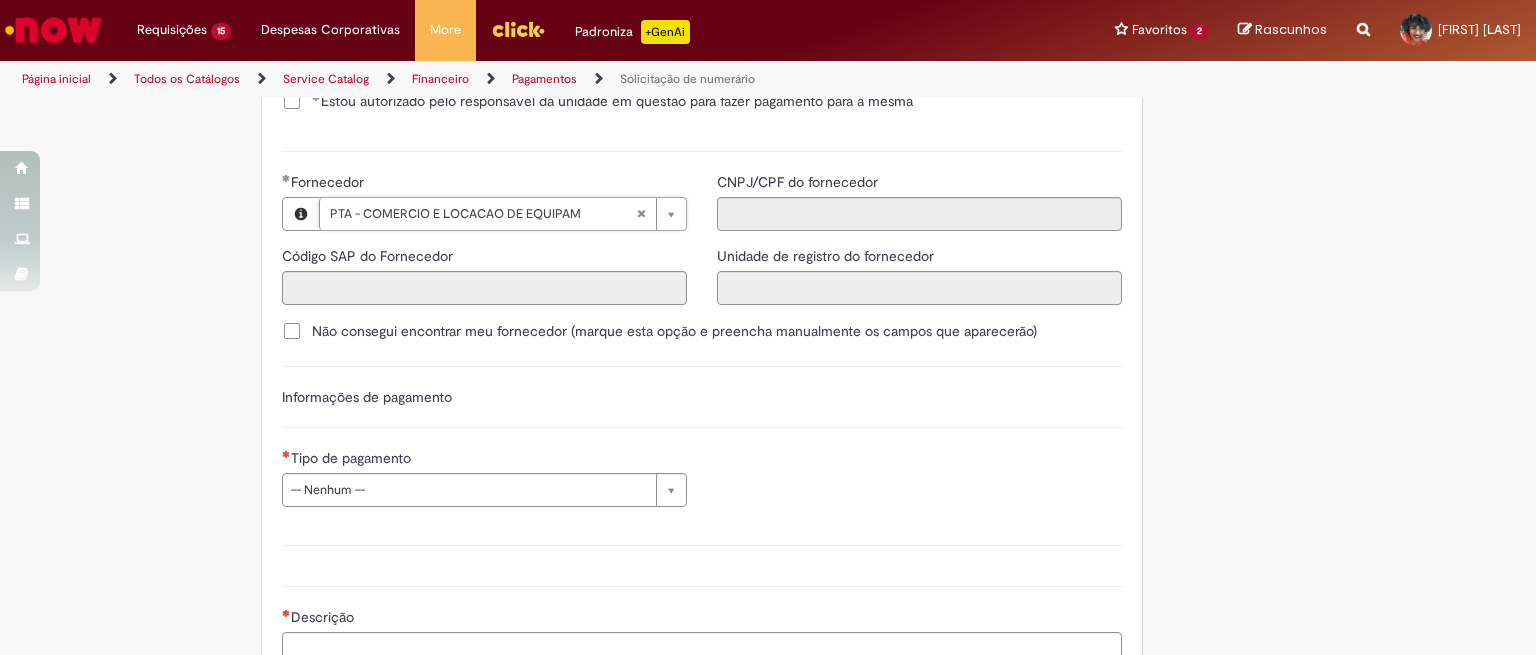 type on "******" 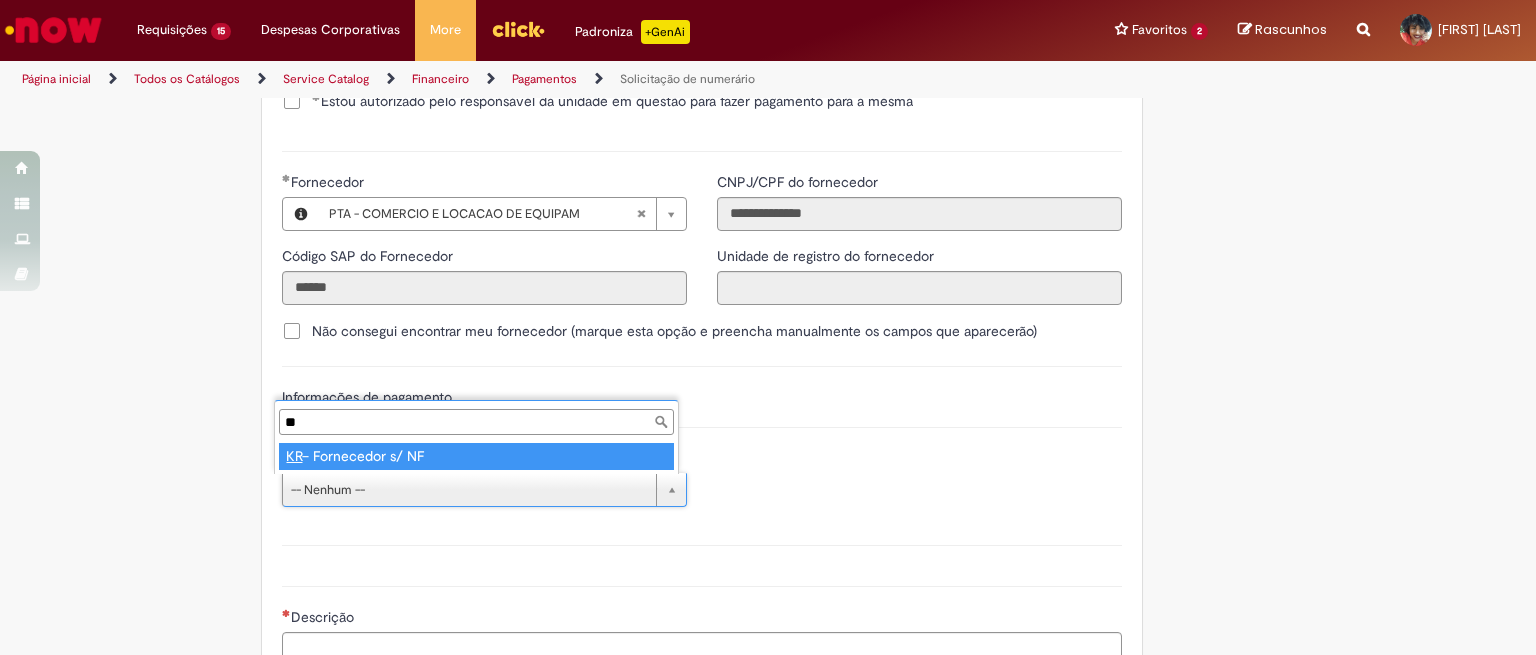 type on "**" 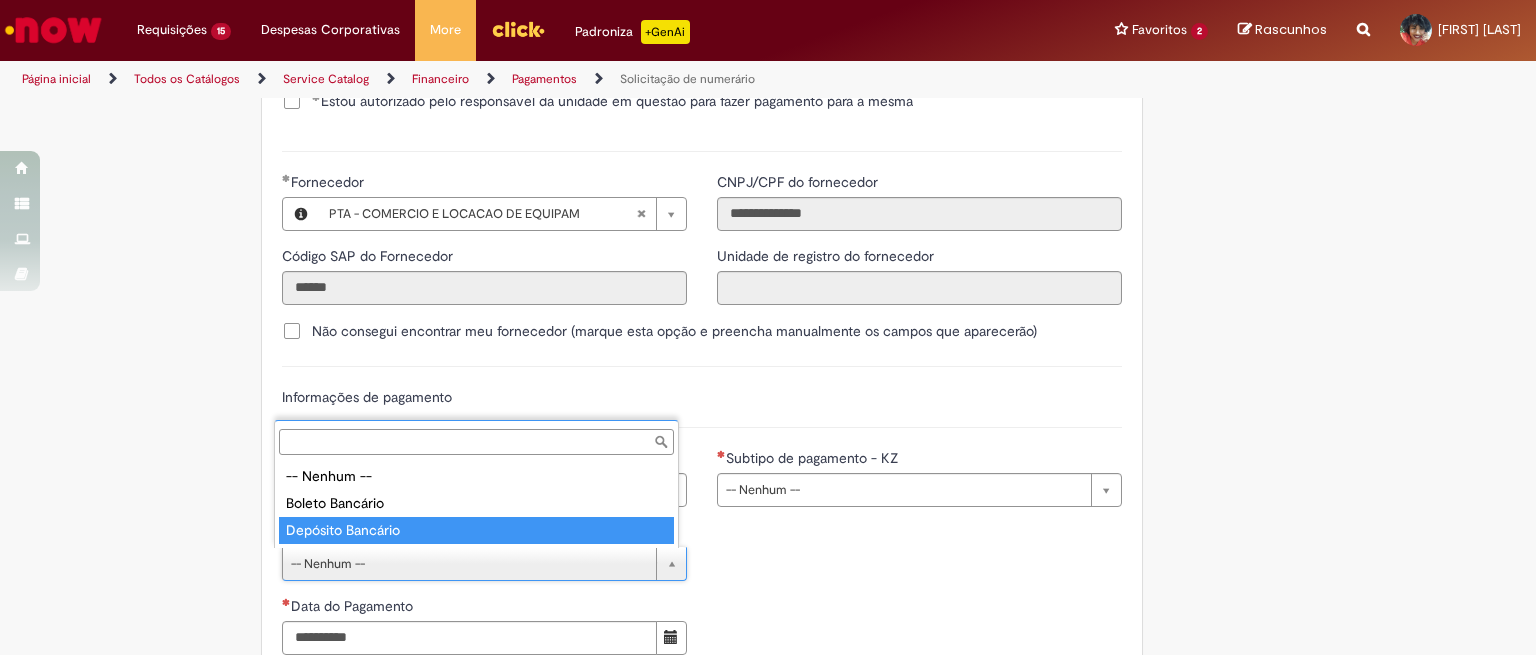 type on "**********" 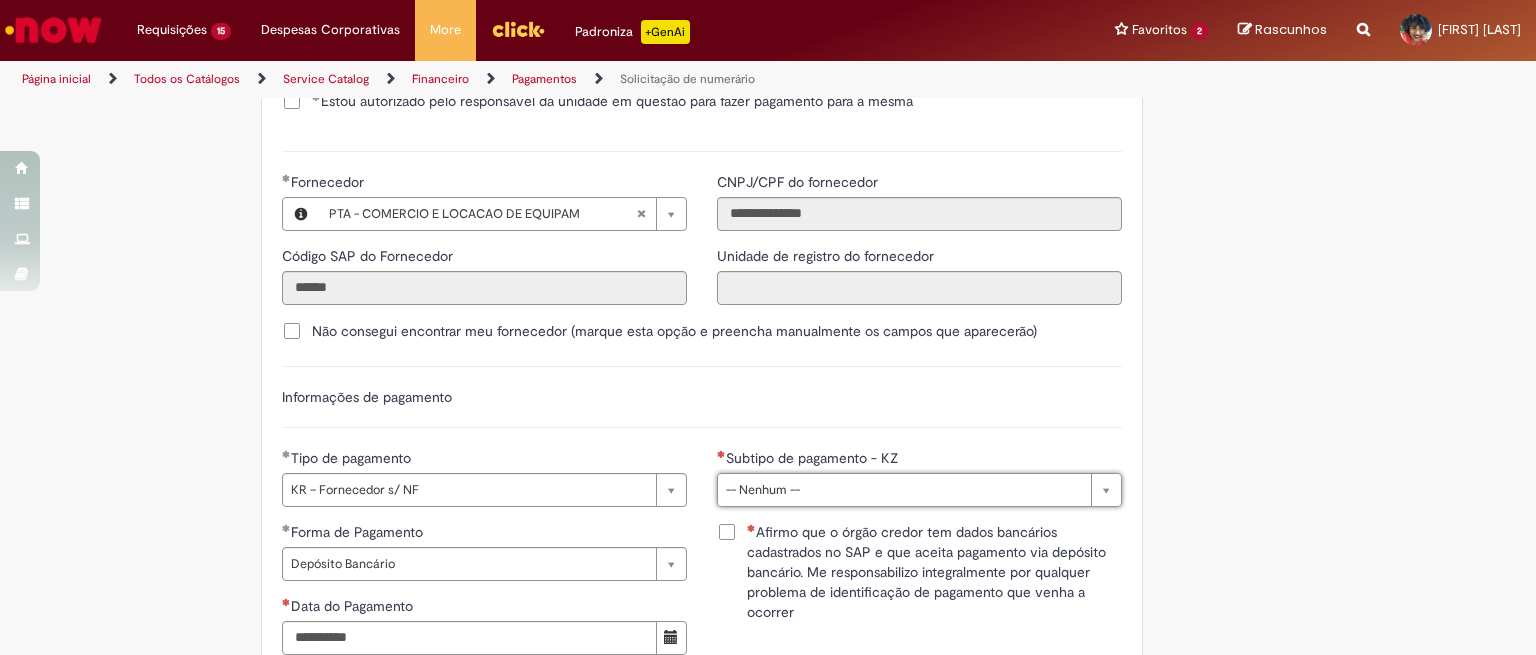drag, startPoint x: 1528, startPoint y: 483, endPoint x: 1528, endPoint y: 505, distance: 22 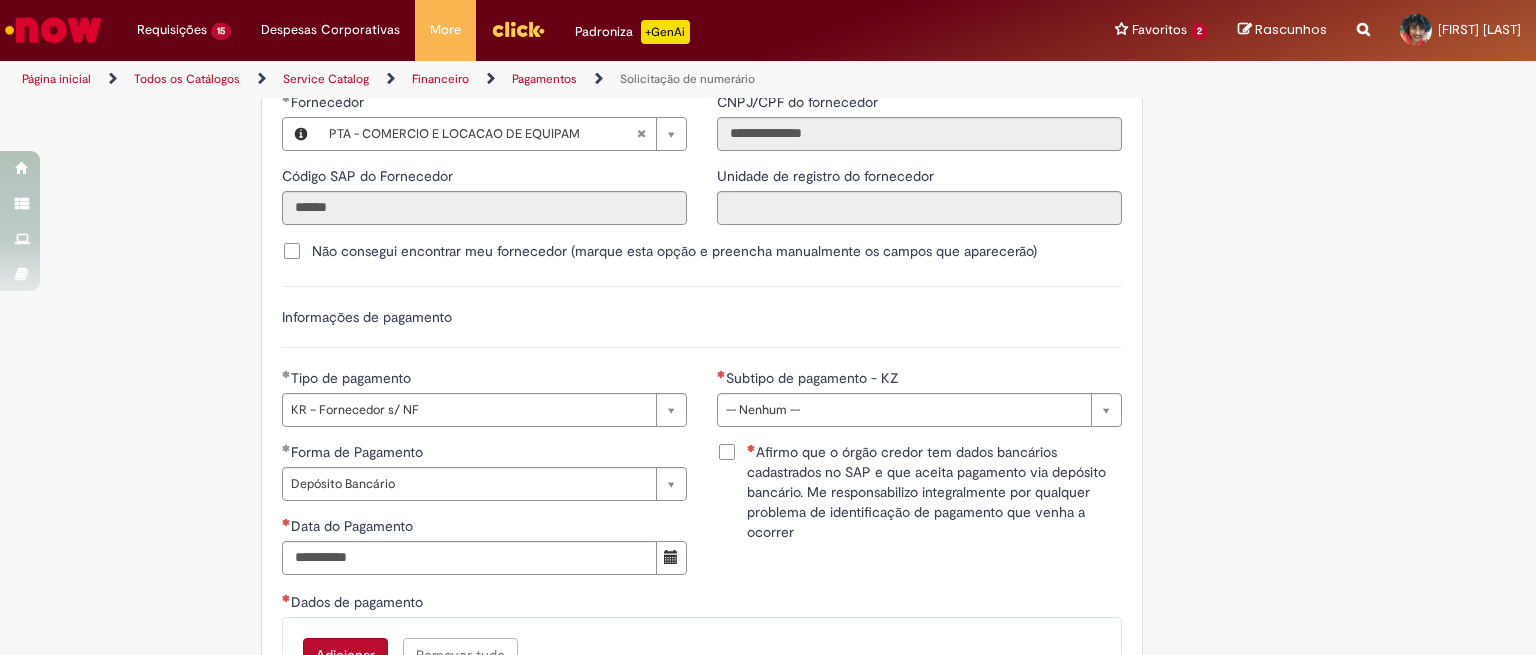 scroll, scrollTop: 2691, scrollLeft: 0, axis: vertical 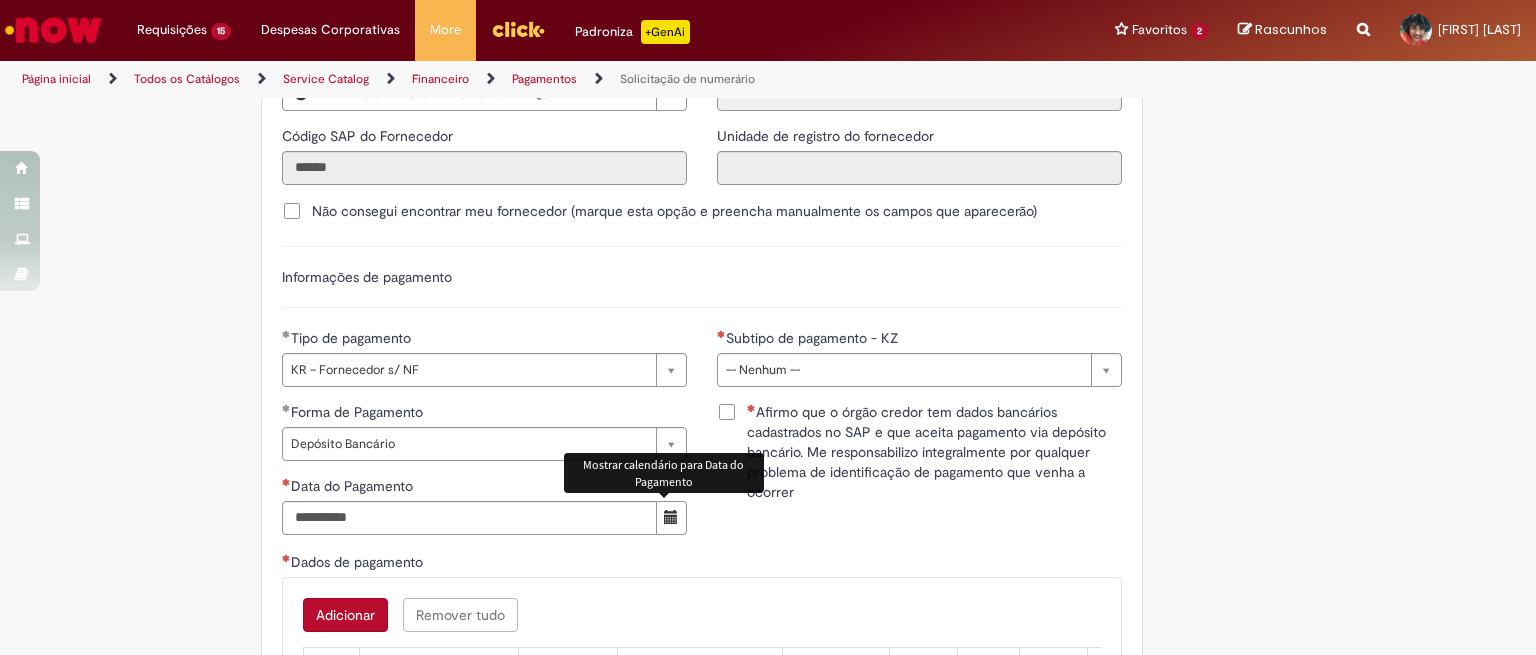 click at bounding box center (671, 517) 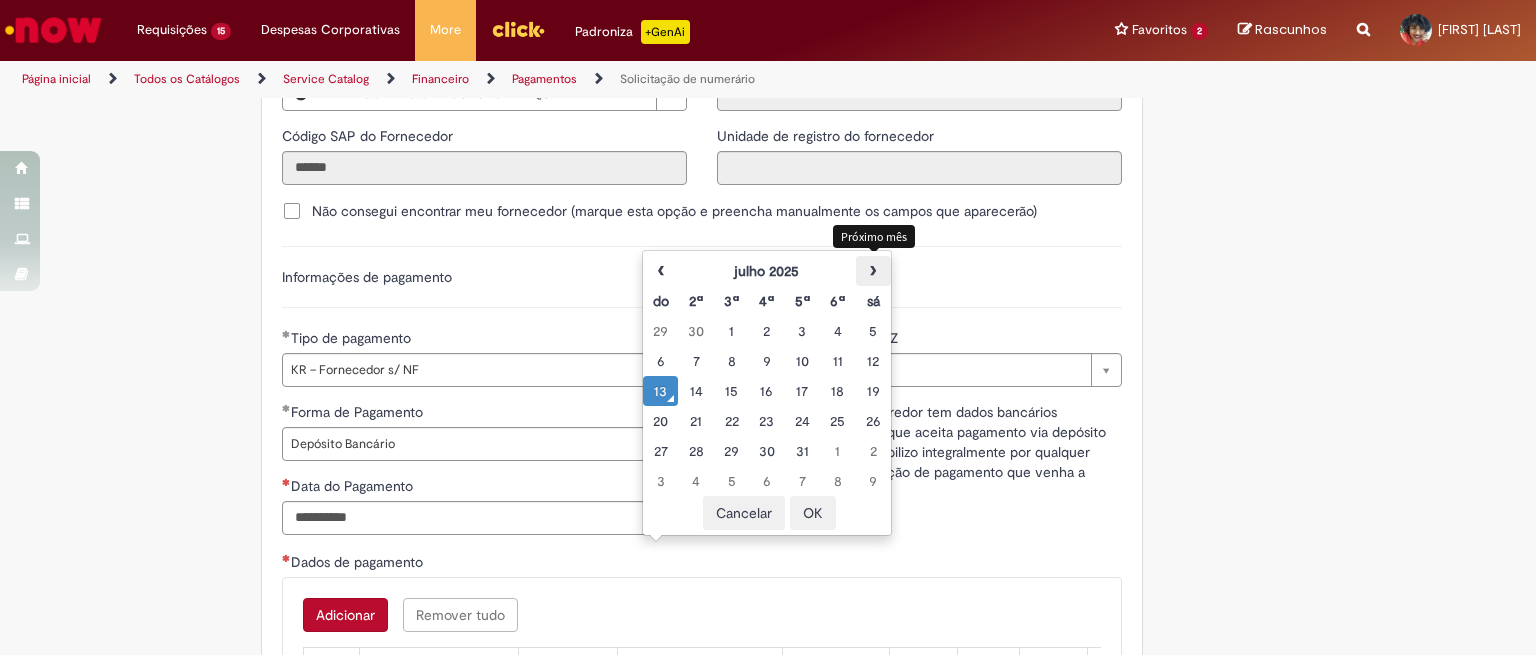 click on "›" at bounding box center [873, 271] 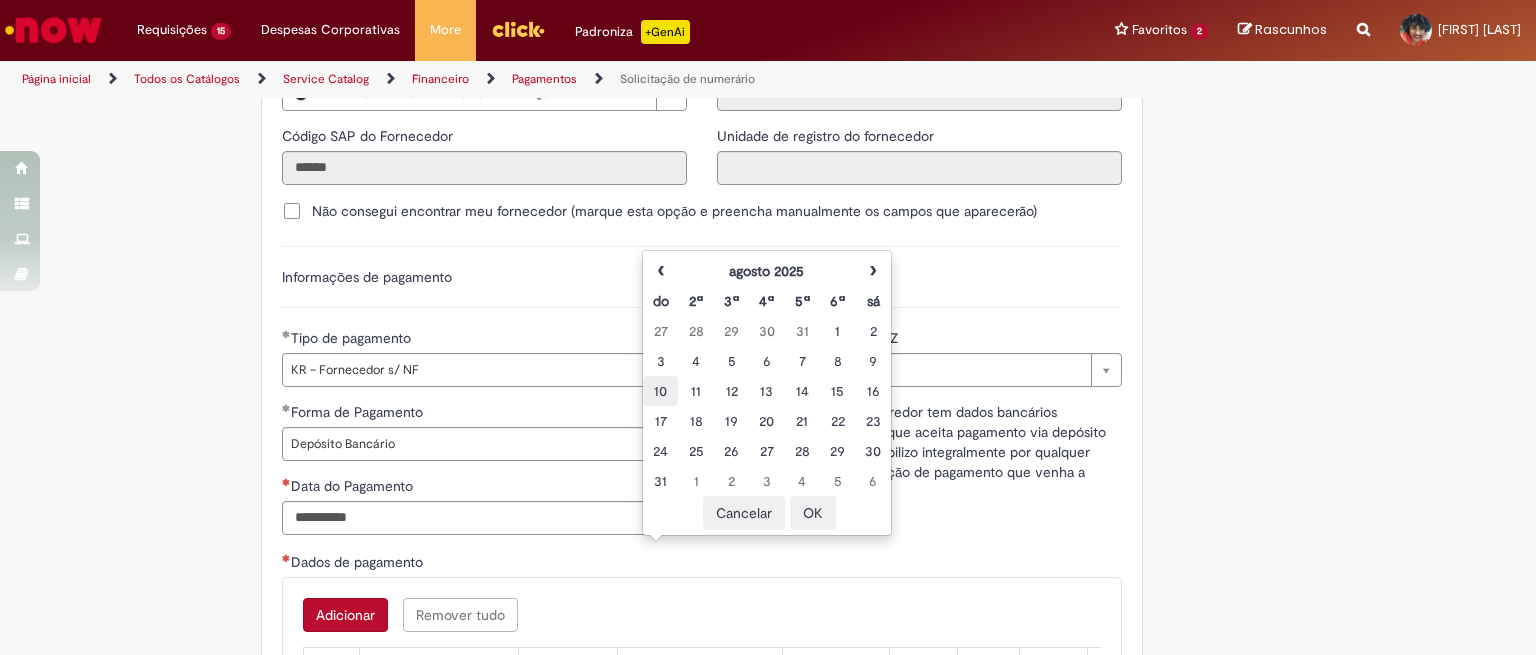 click on "10" at bounding box center [660, 391] 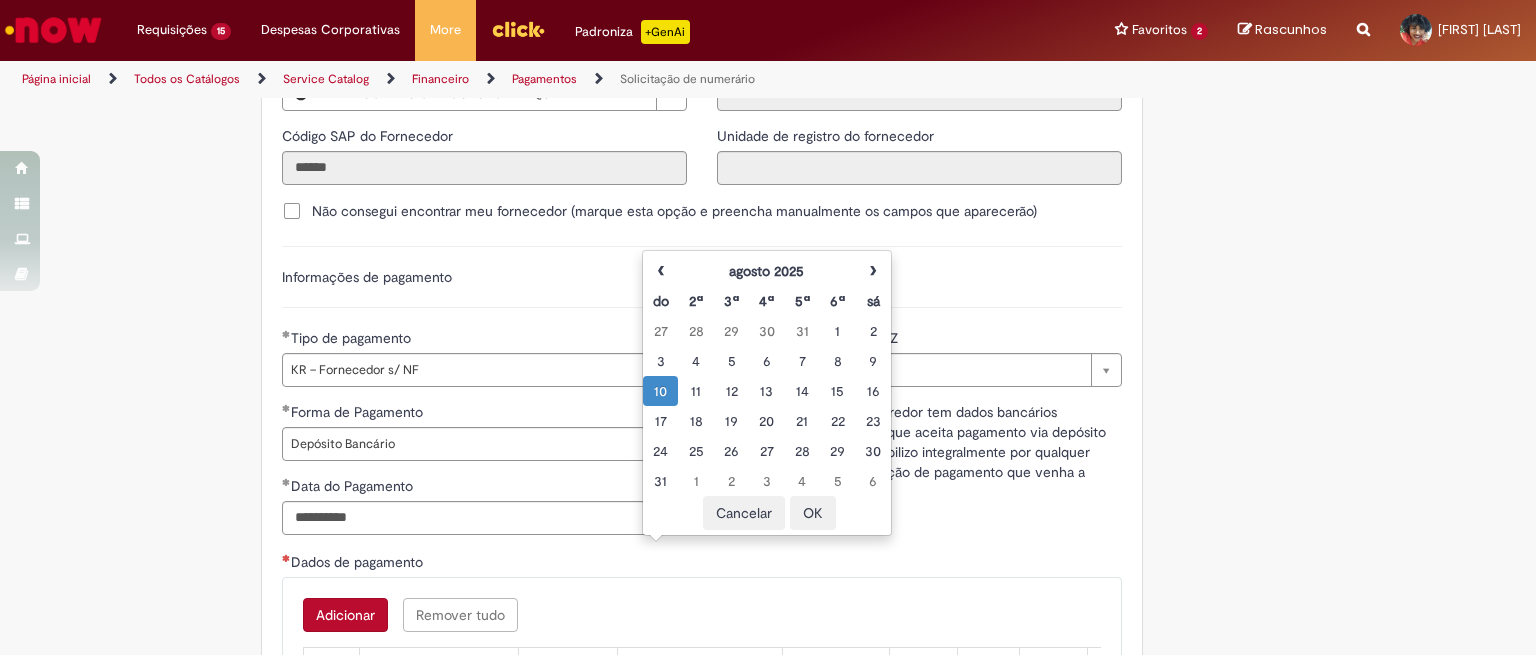 click on "OK" at bounding box center (813, 513) 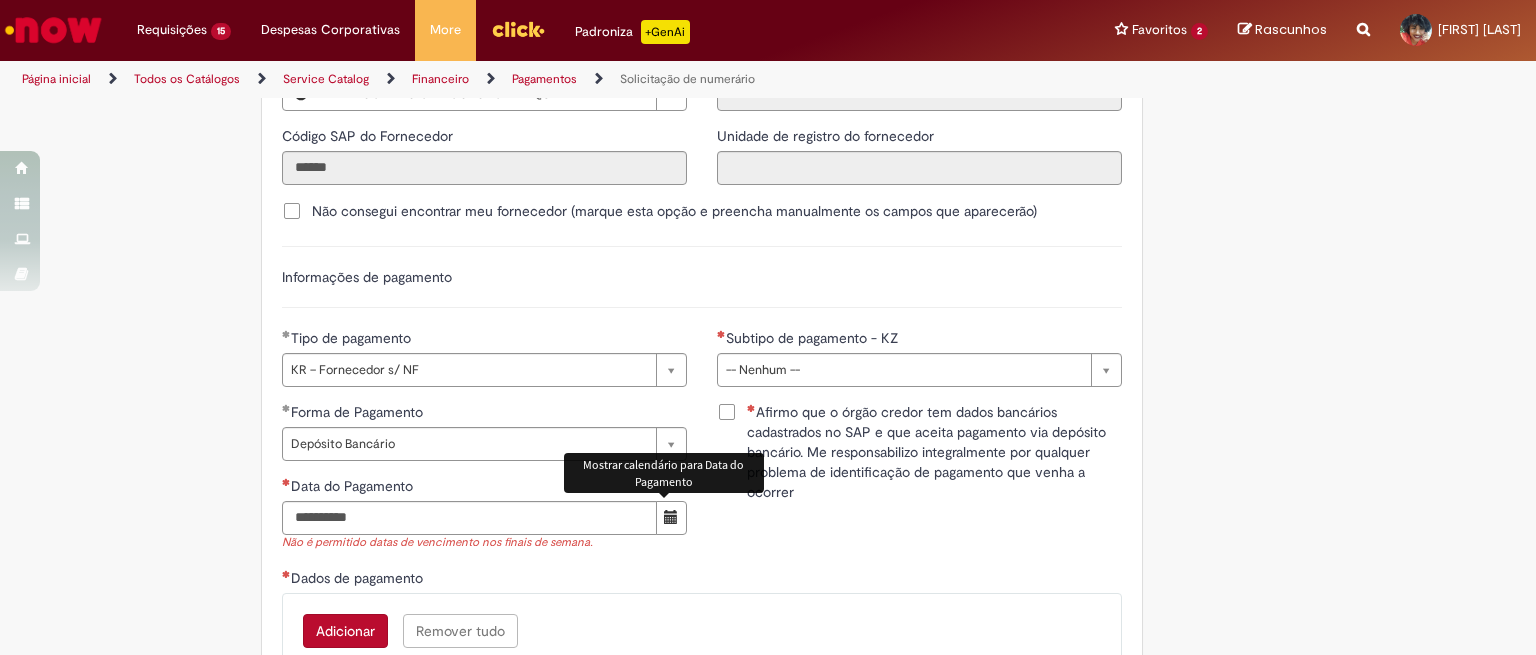 click at bounding box center [671, 518] 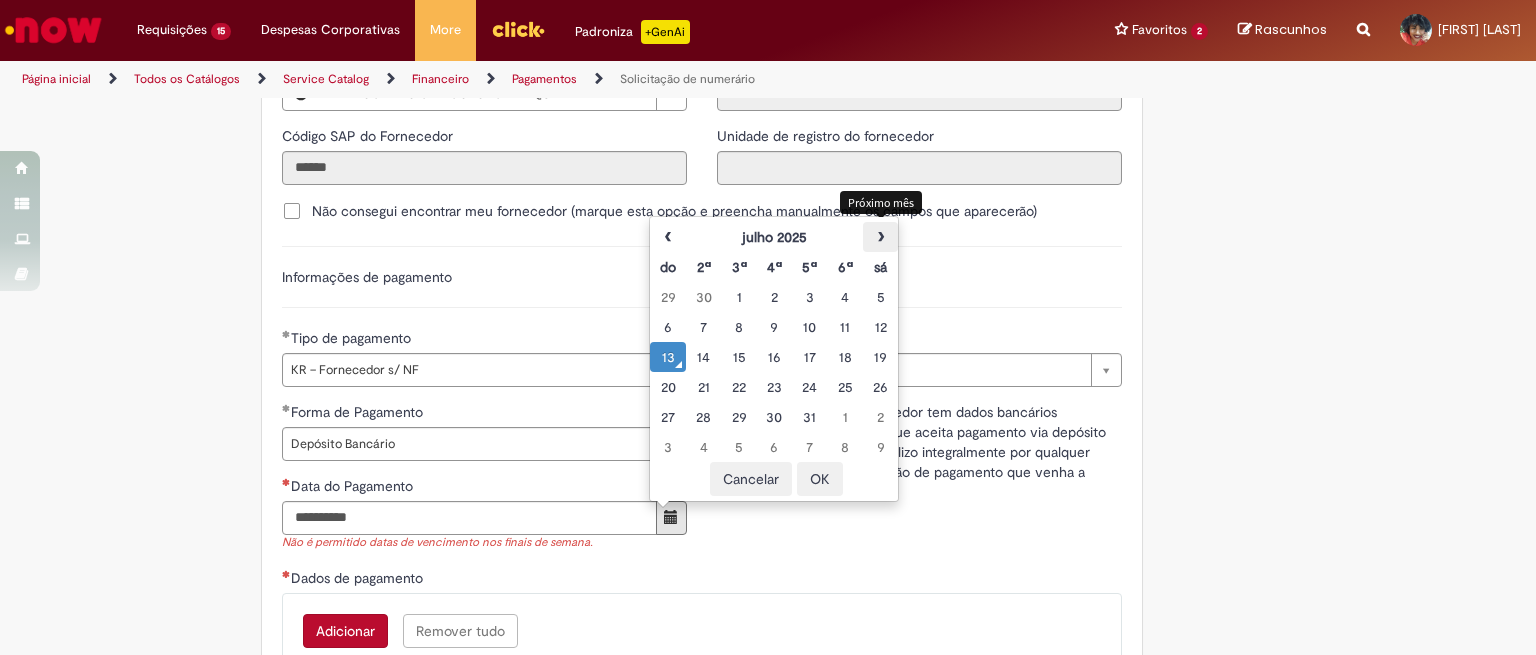 click on "›" at bounding box center (880, 237) 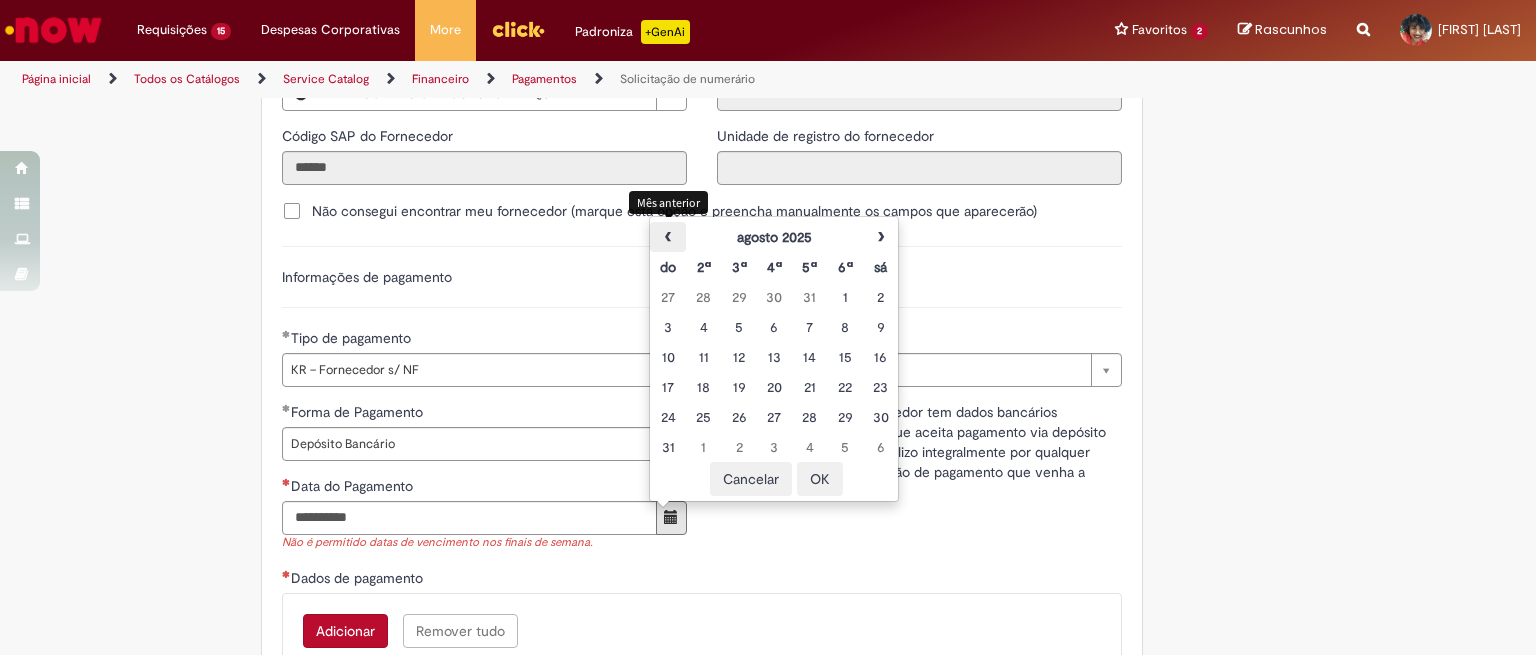 click on "‹" at bounding box center [667, 237] 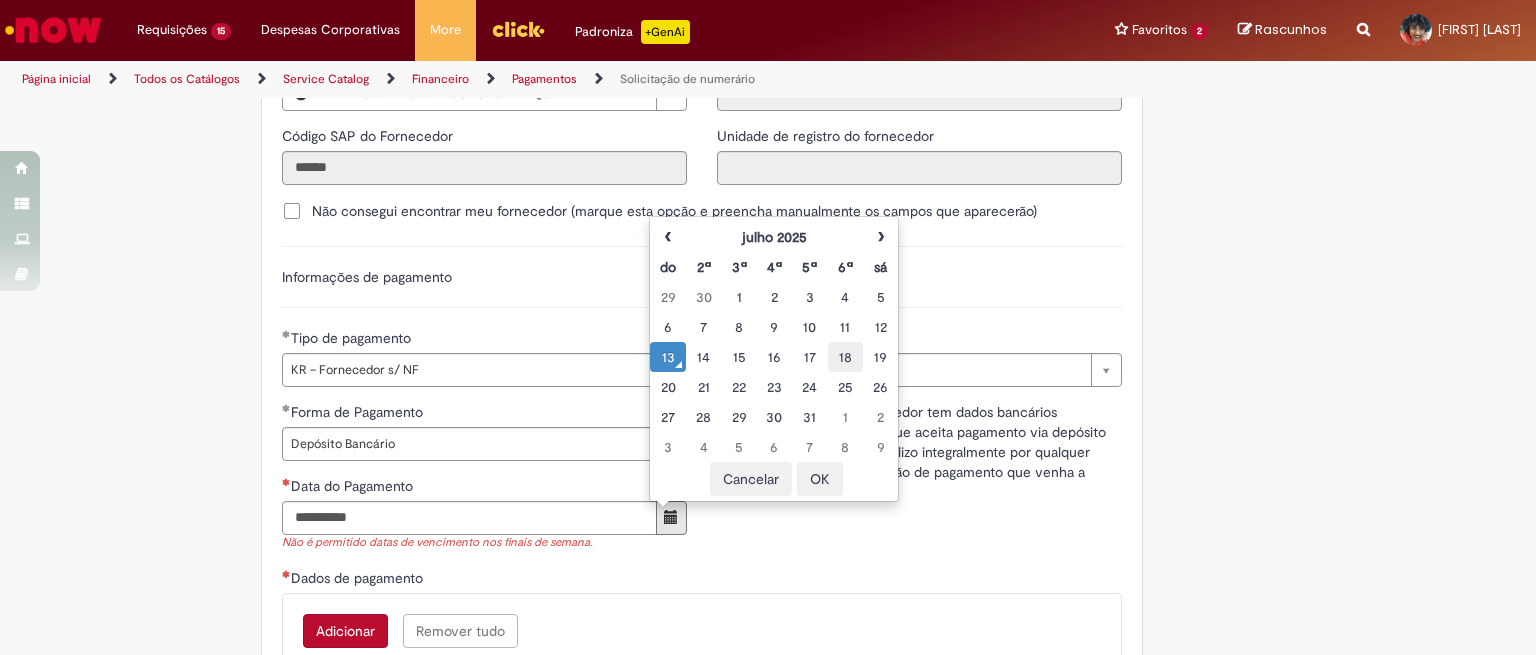 click on "18" at bounding box center (845, 357) 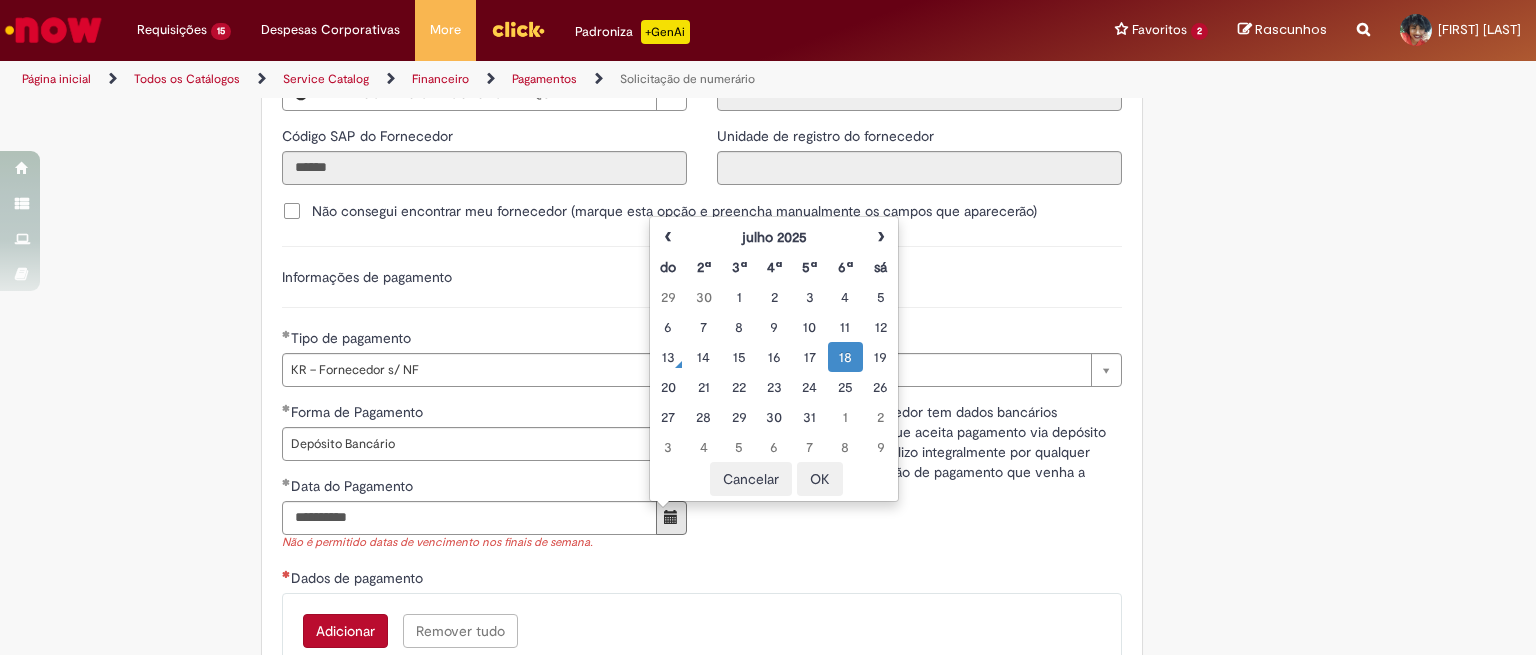 click on "OK" at bounding box center [820, 479] 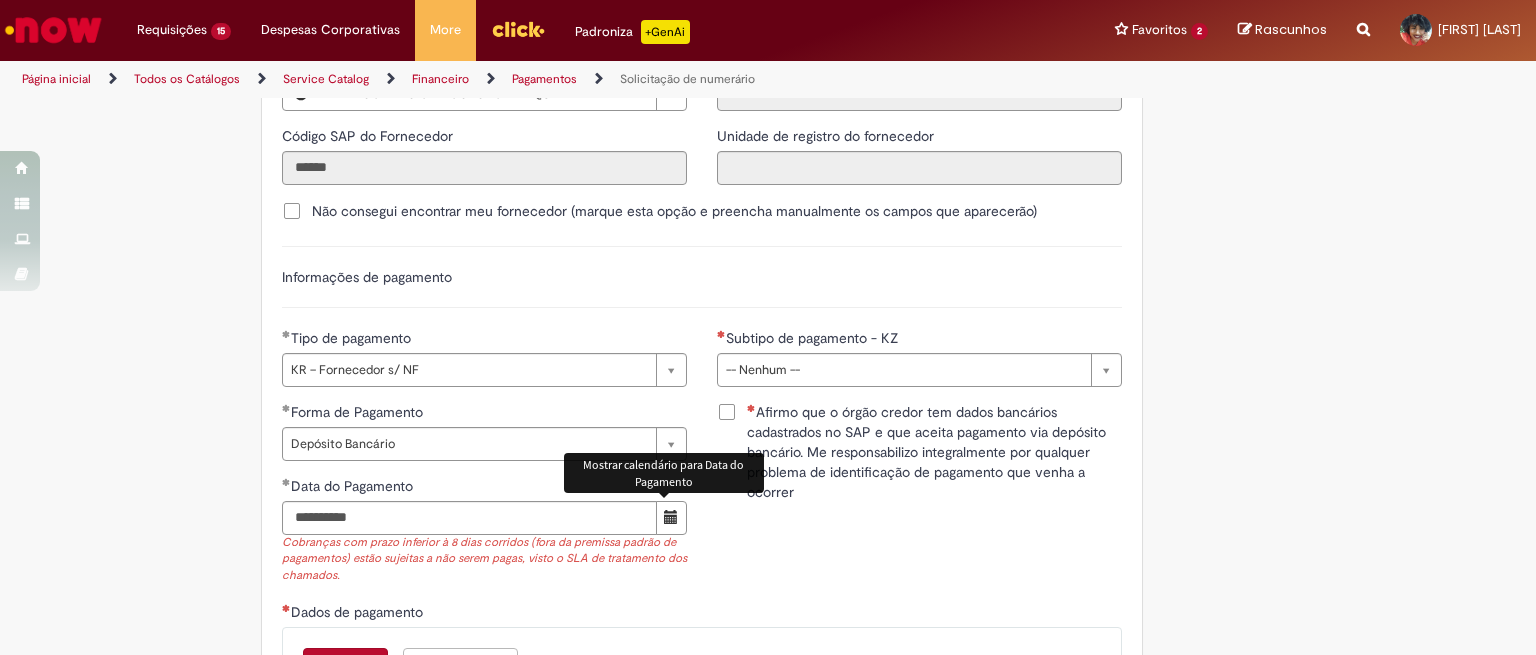 click at bounding box center (671, 517) 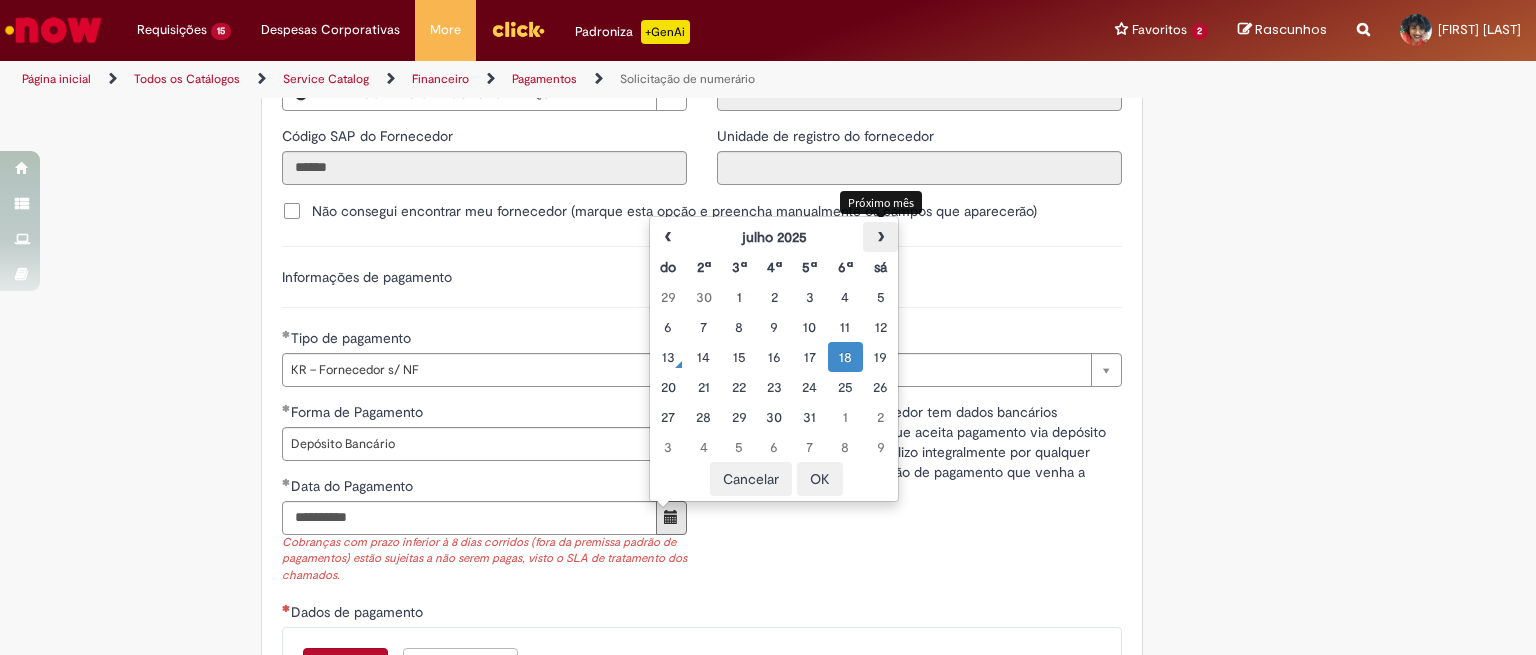 click on "›" at bounding box center (880, 237) 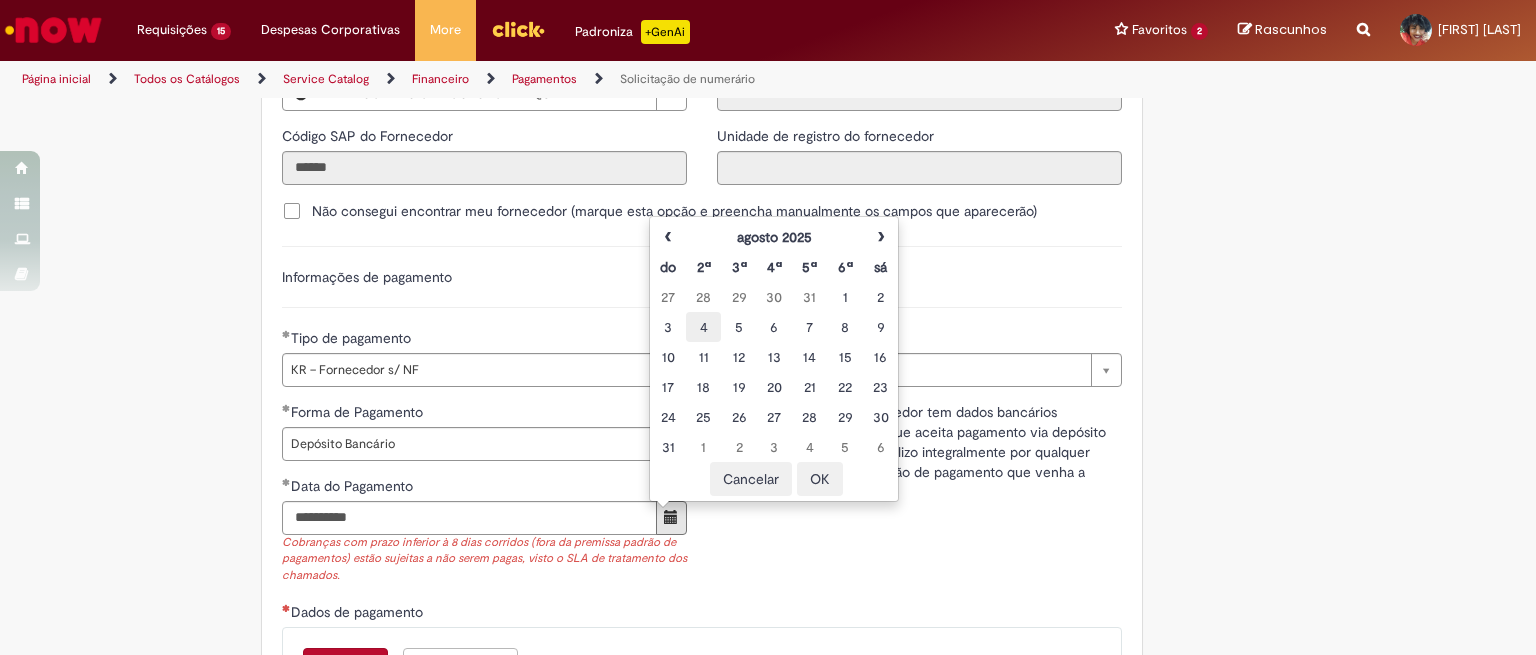 click on "4" at bounding box center (703, 327) 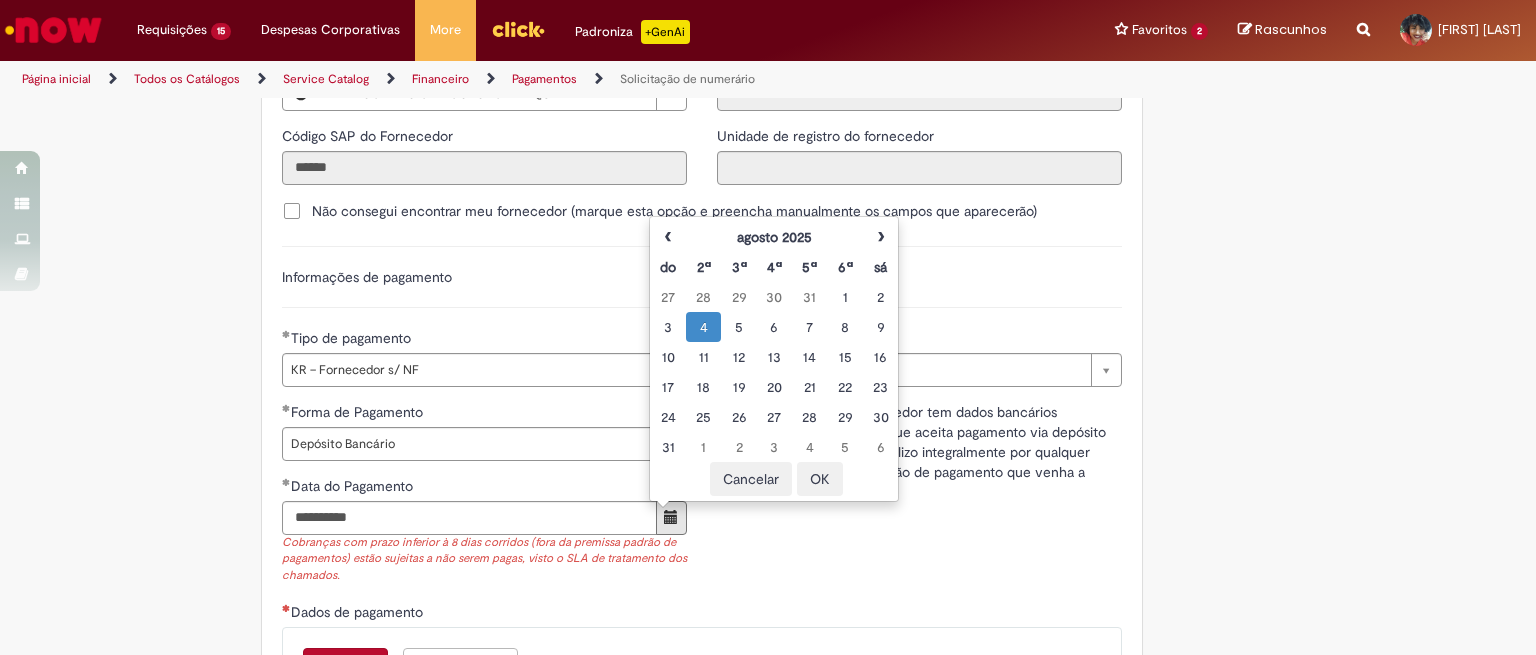 click on "**********" at bounding box center [702, 261] 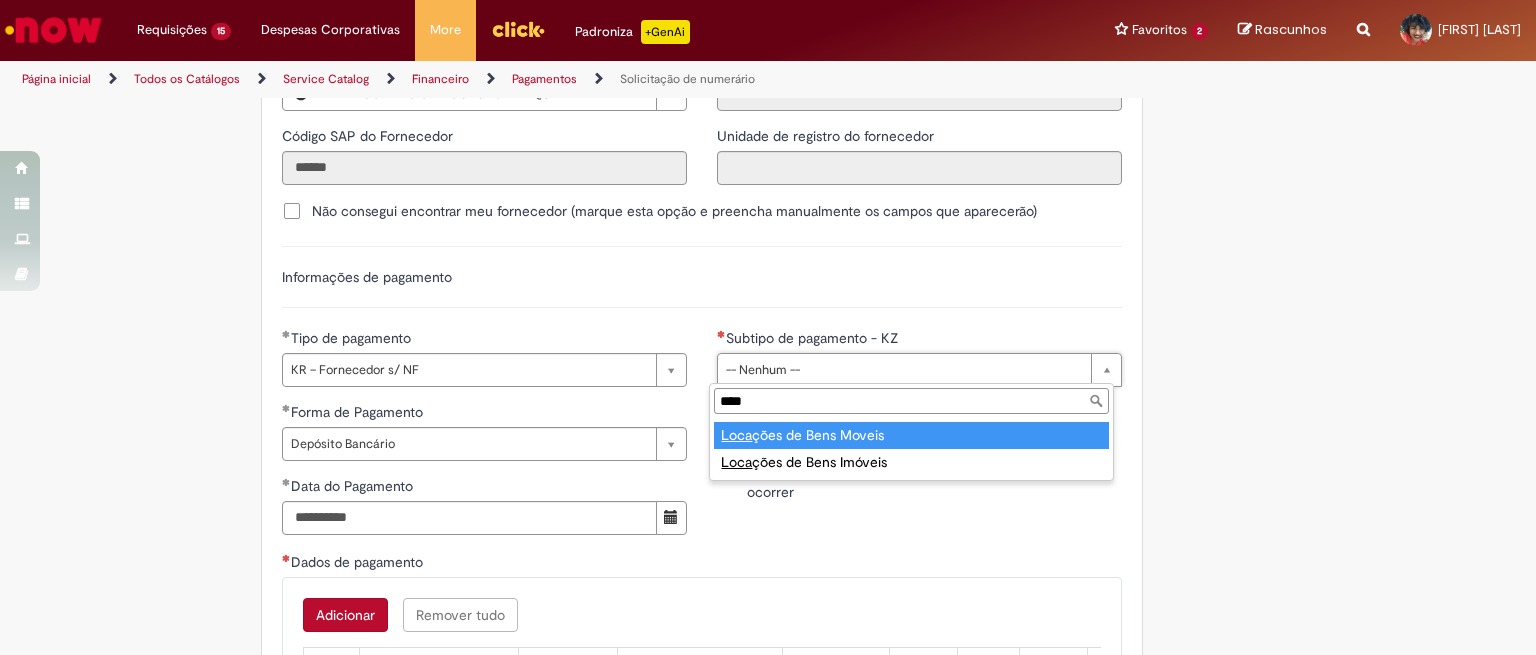 type on "****" 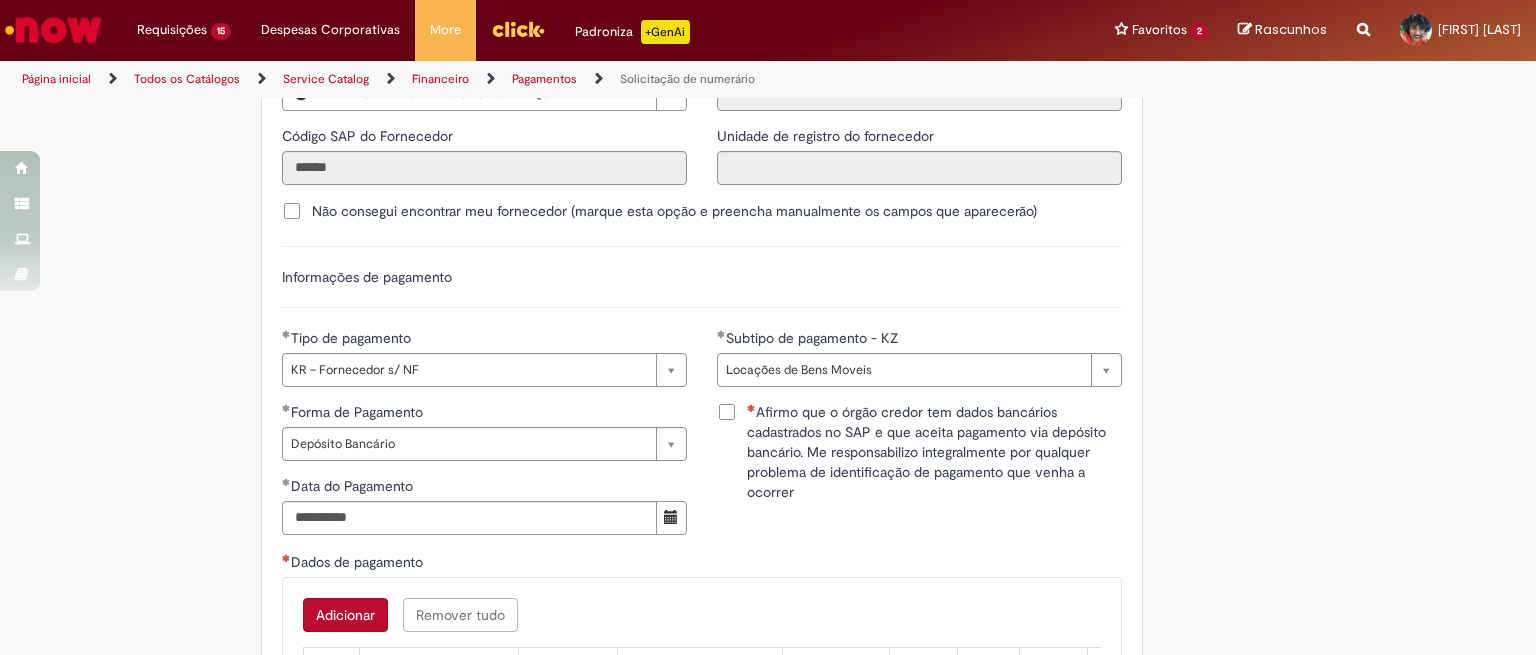 click on "Afirmo que o órgão credor tem dados bancários cadastrados no SAP e que aceita pagamento via depósito bancário. Me responsabilizo integralmente por qualquer problema de identificação de pagamento que venha a ocorrer" at bounding box center (934, 452) 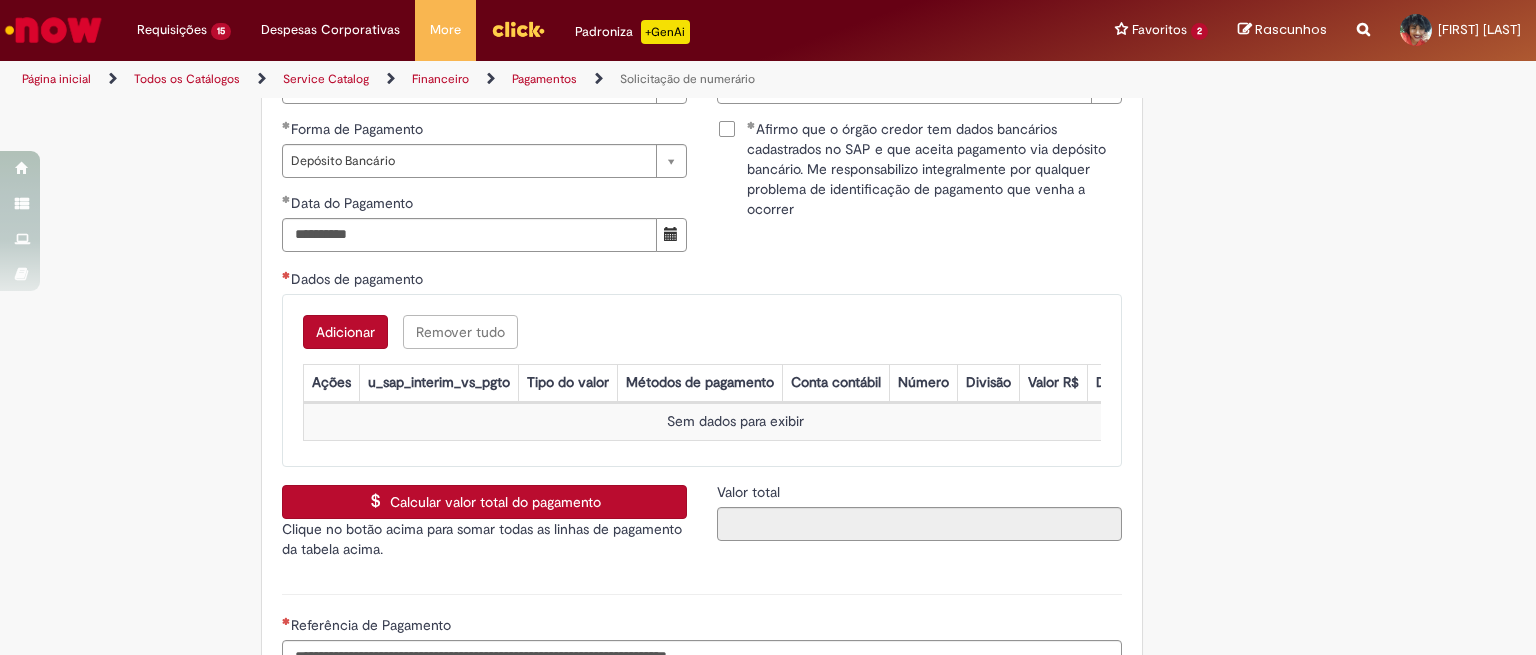 scroll, scrollTop: 3029, scrollLeft: 0, axis: vertical 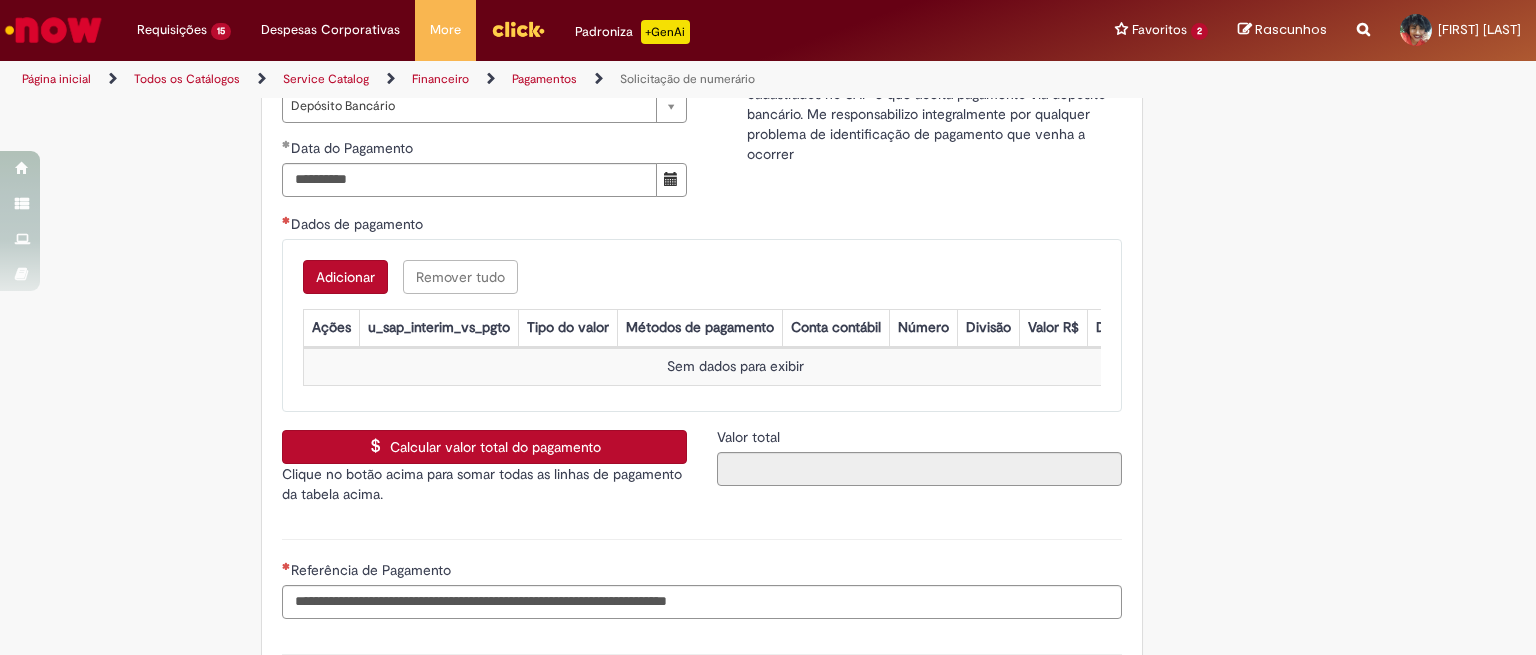 click on "Adicionar" at bounding box center (345, 277) 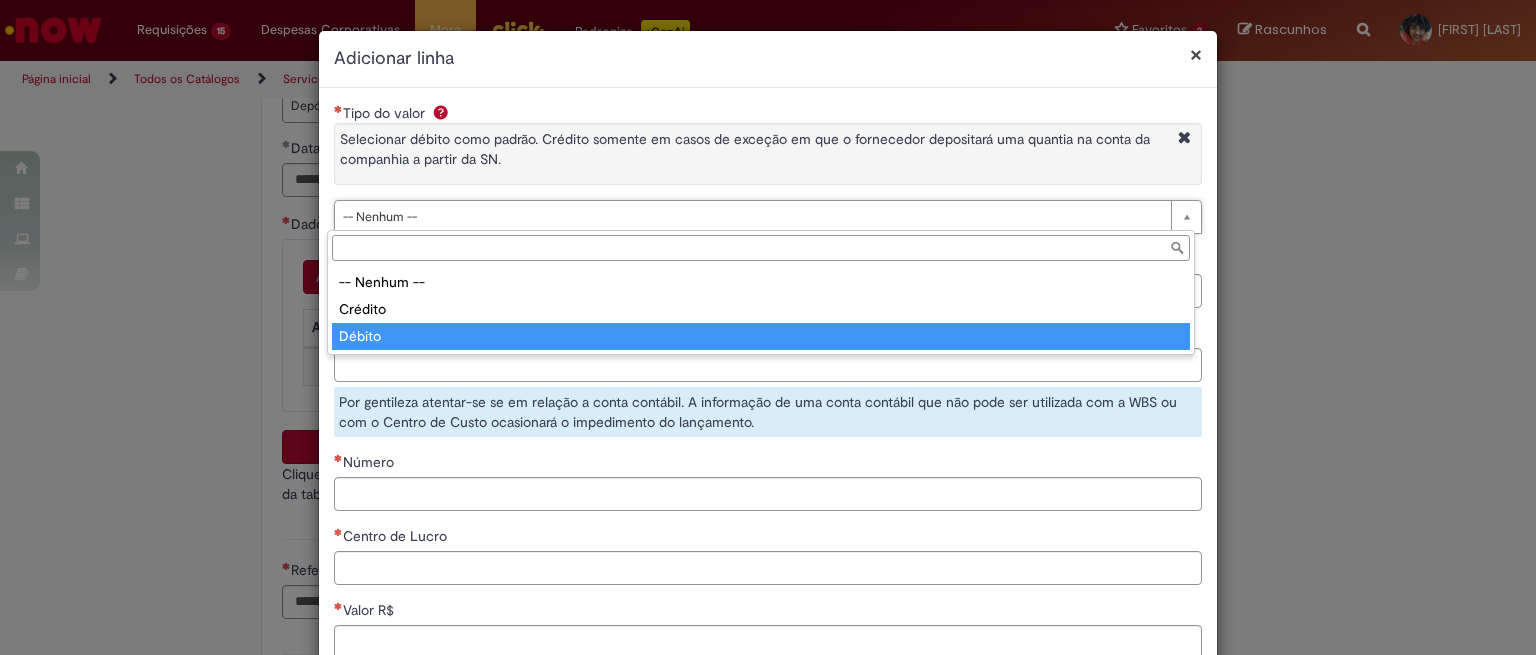 type on "******" 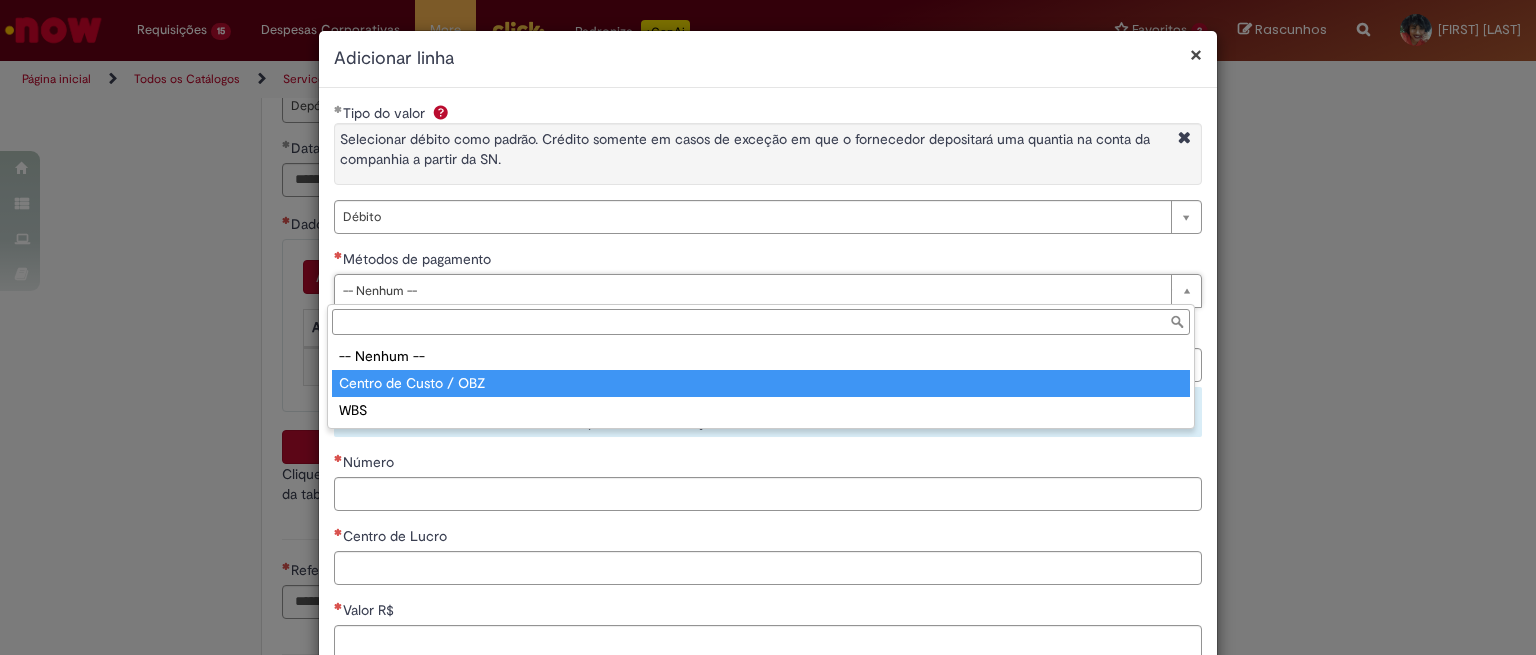 type on "**********" 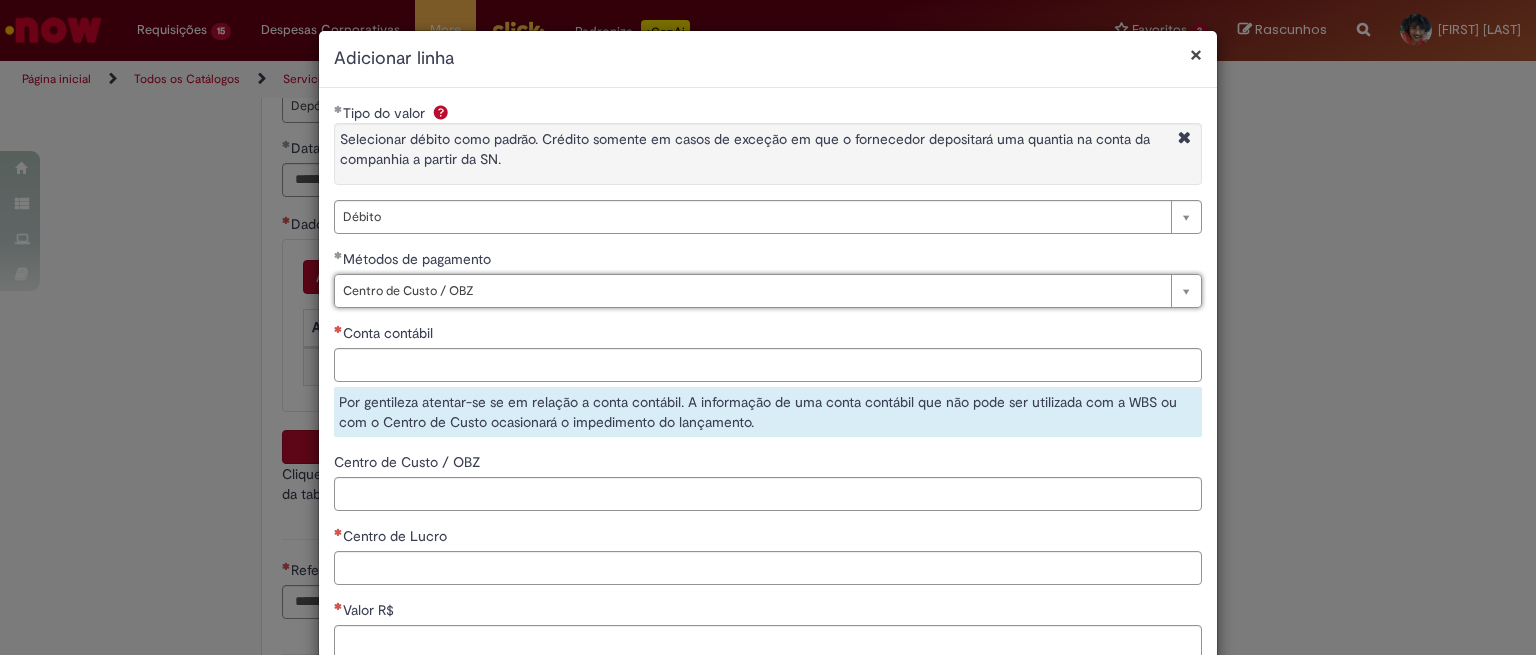 paste on "********" 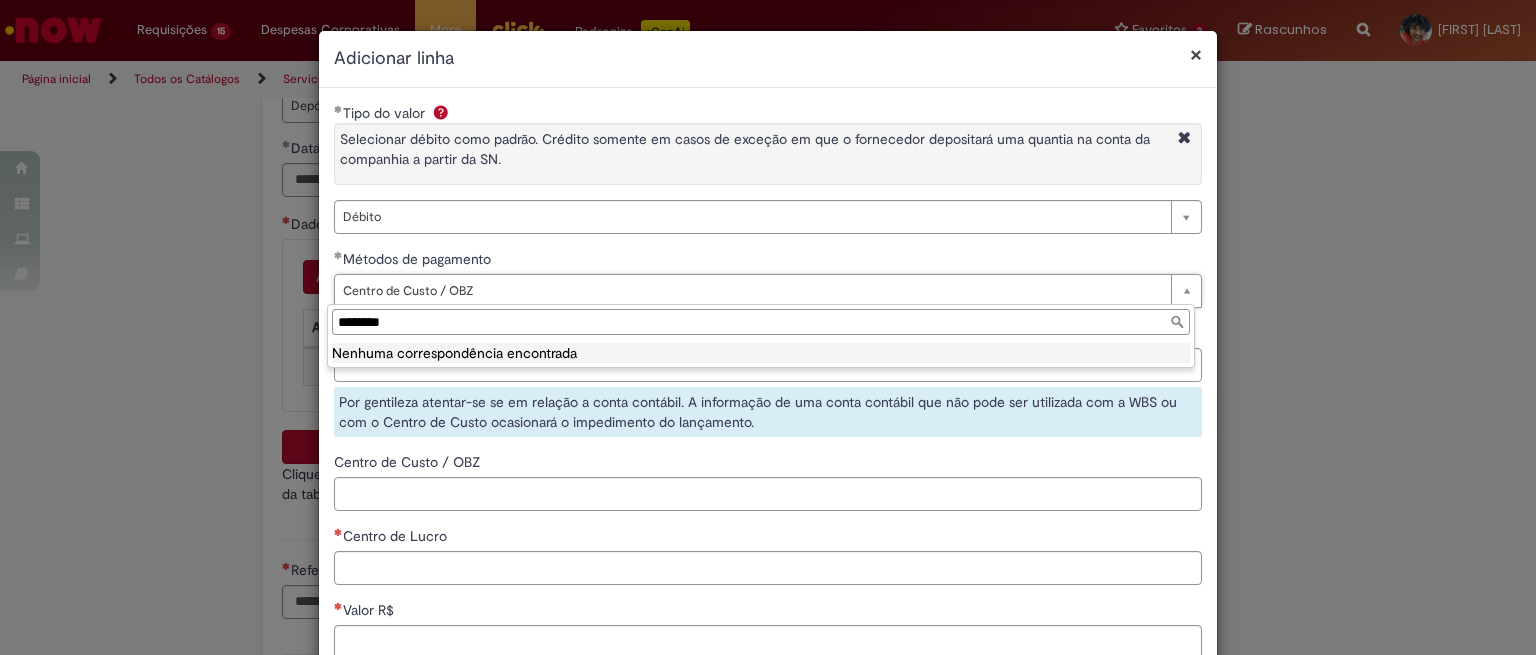 type on "**********" 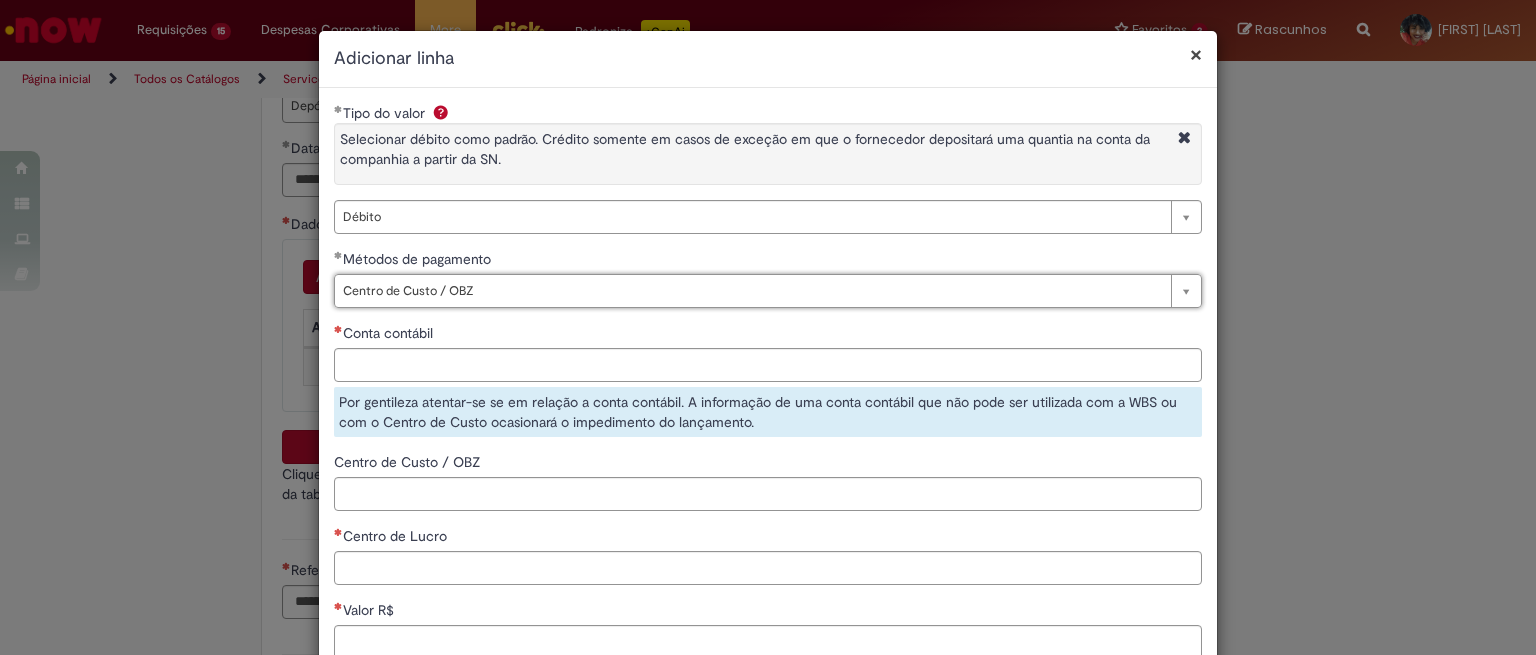 scroll, scrollTop: 0, scrollLeft: 145, axis: horizontal 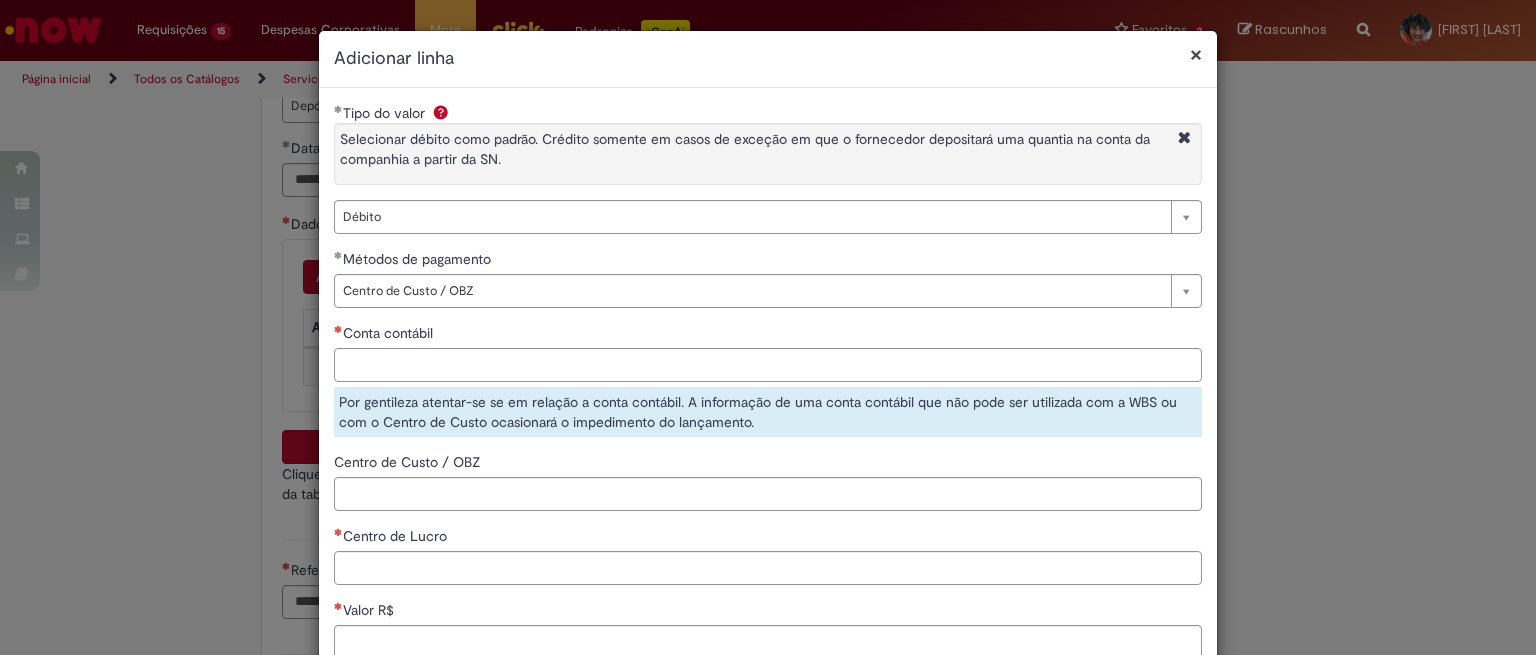click on "Conta contábil" at bounding box center [768, 365] 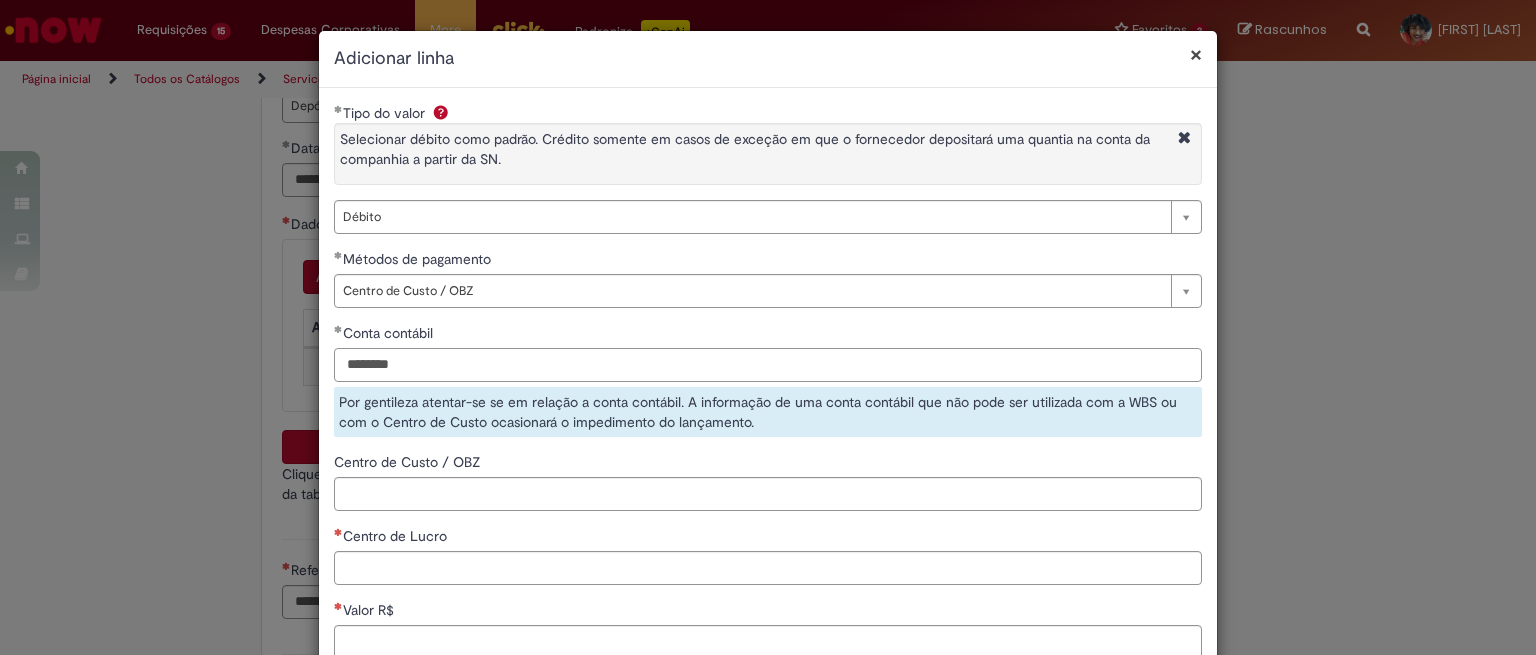 type on "********" 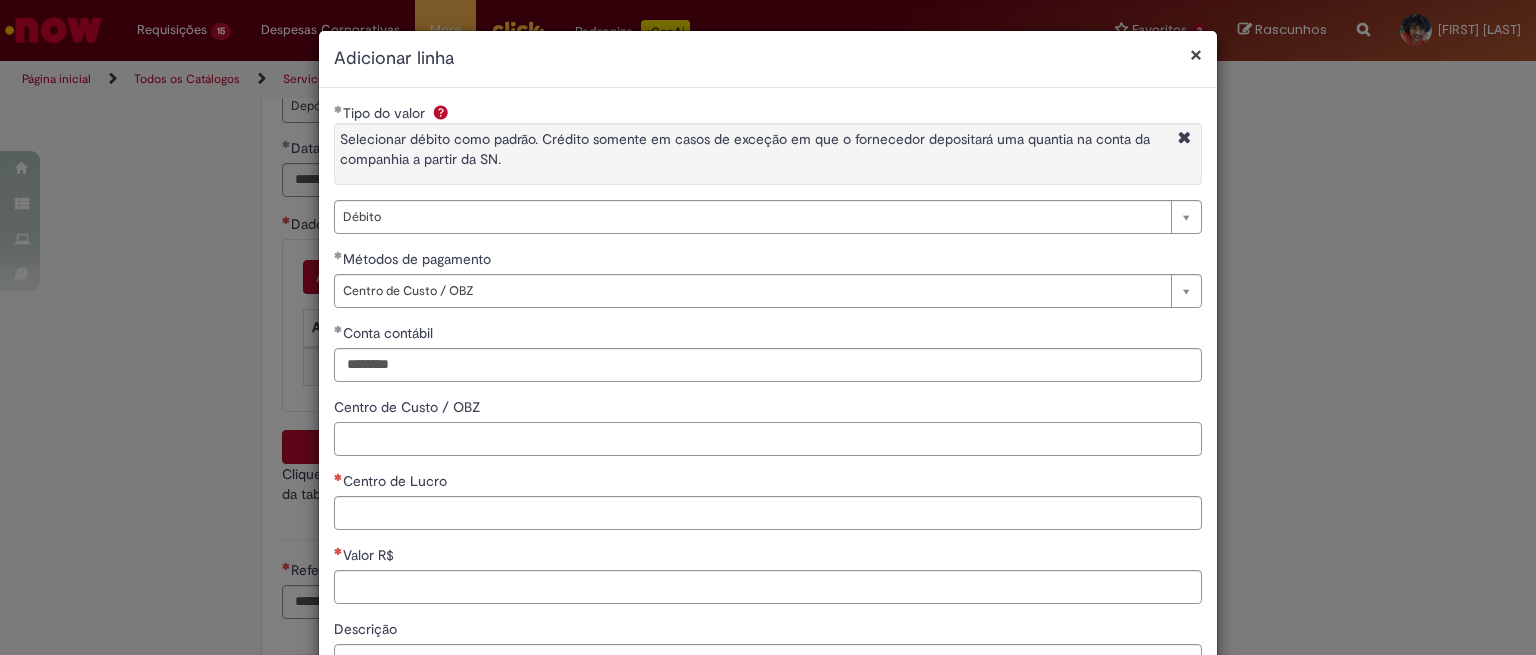click on "**********" at bounding box center [768, 445] 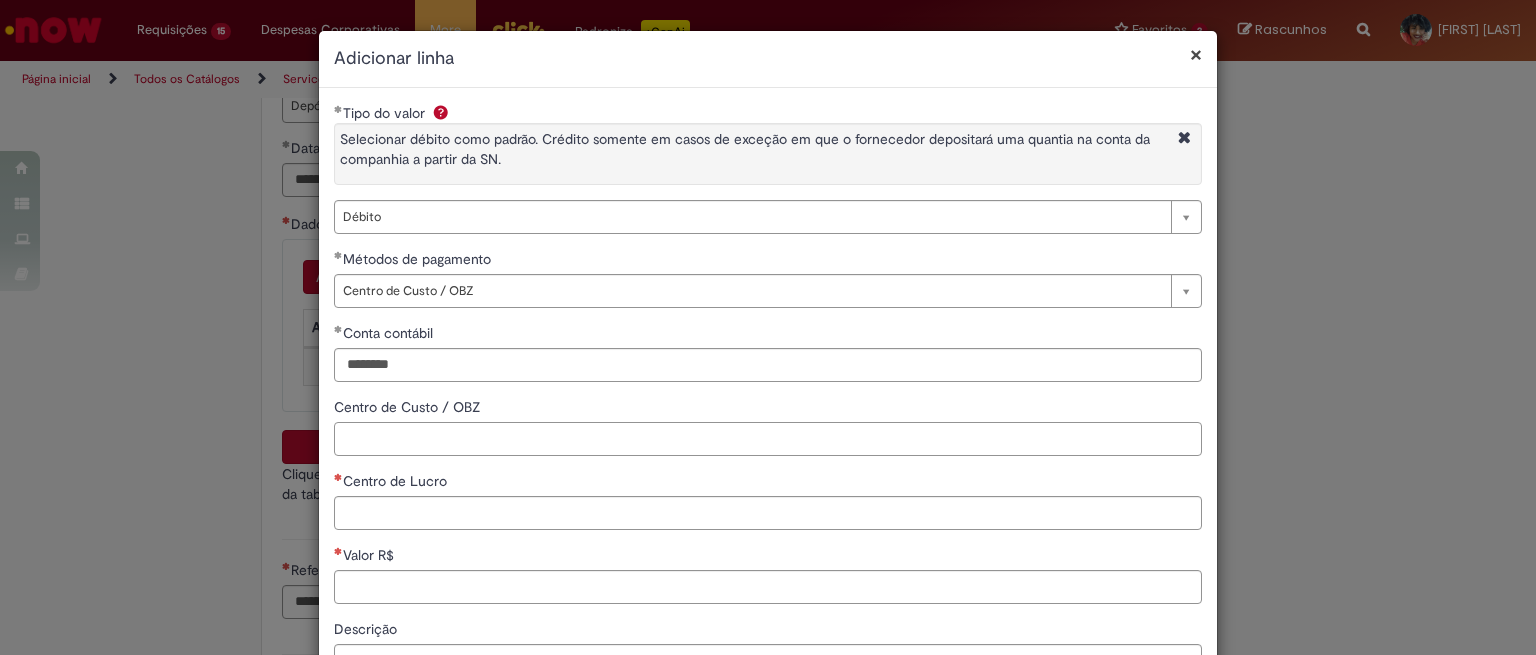 paste on "**********" 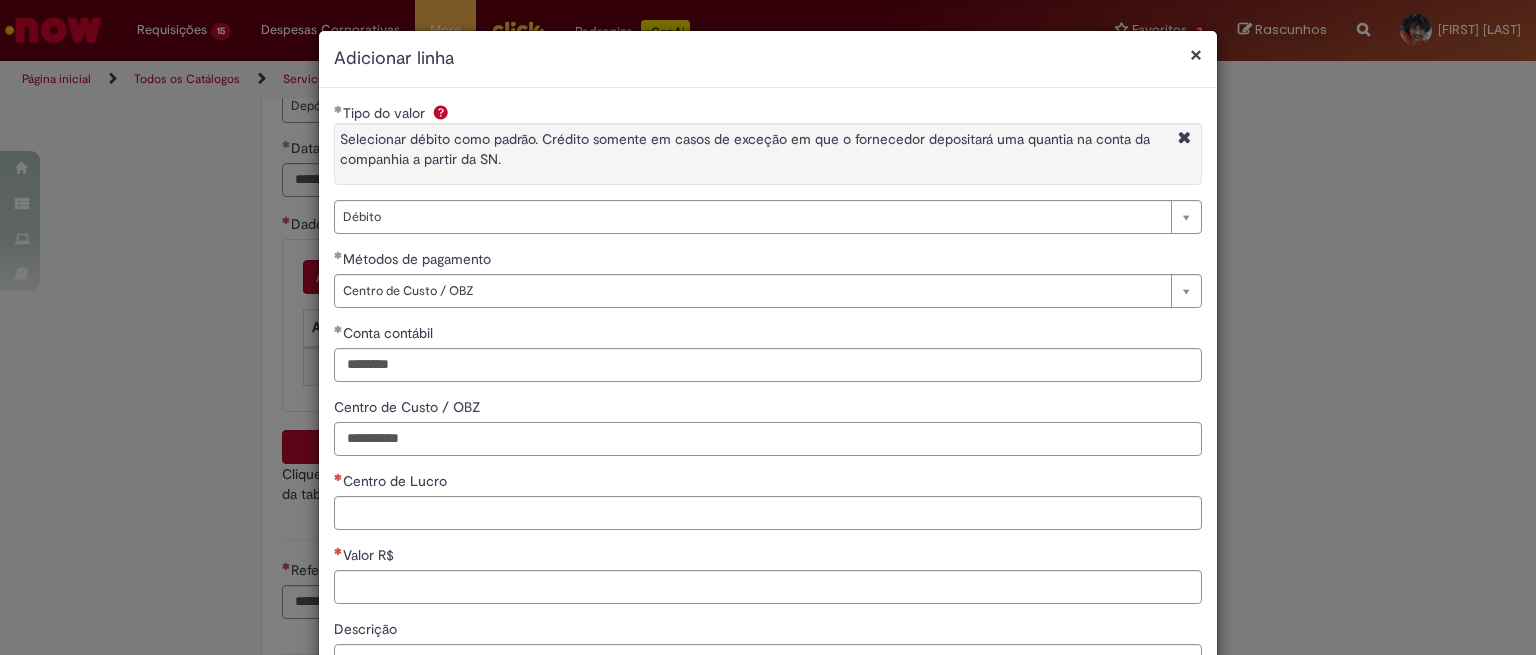 type on "**********" 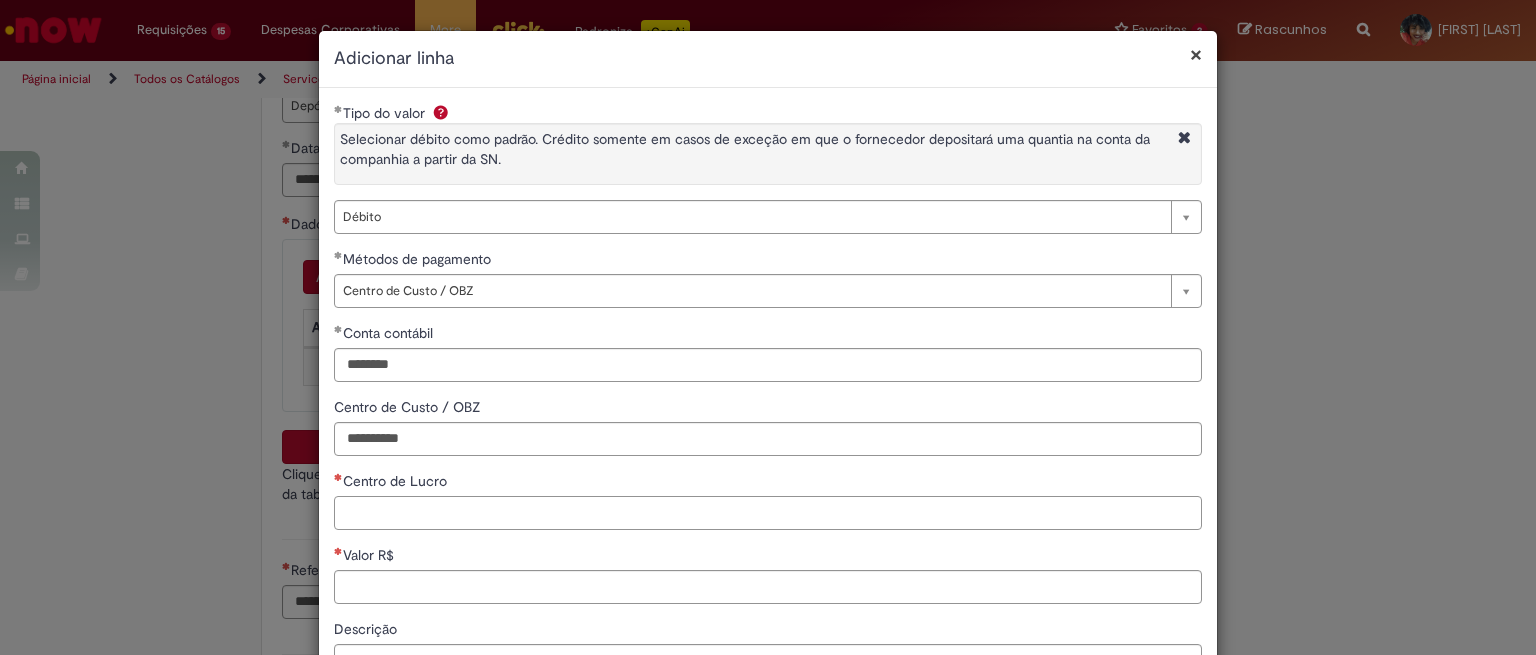 click on "Centro de Lucro" at bounding box center [768, 513] 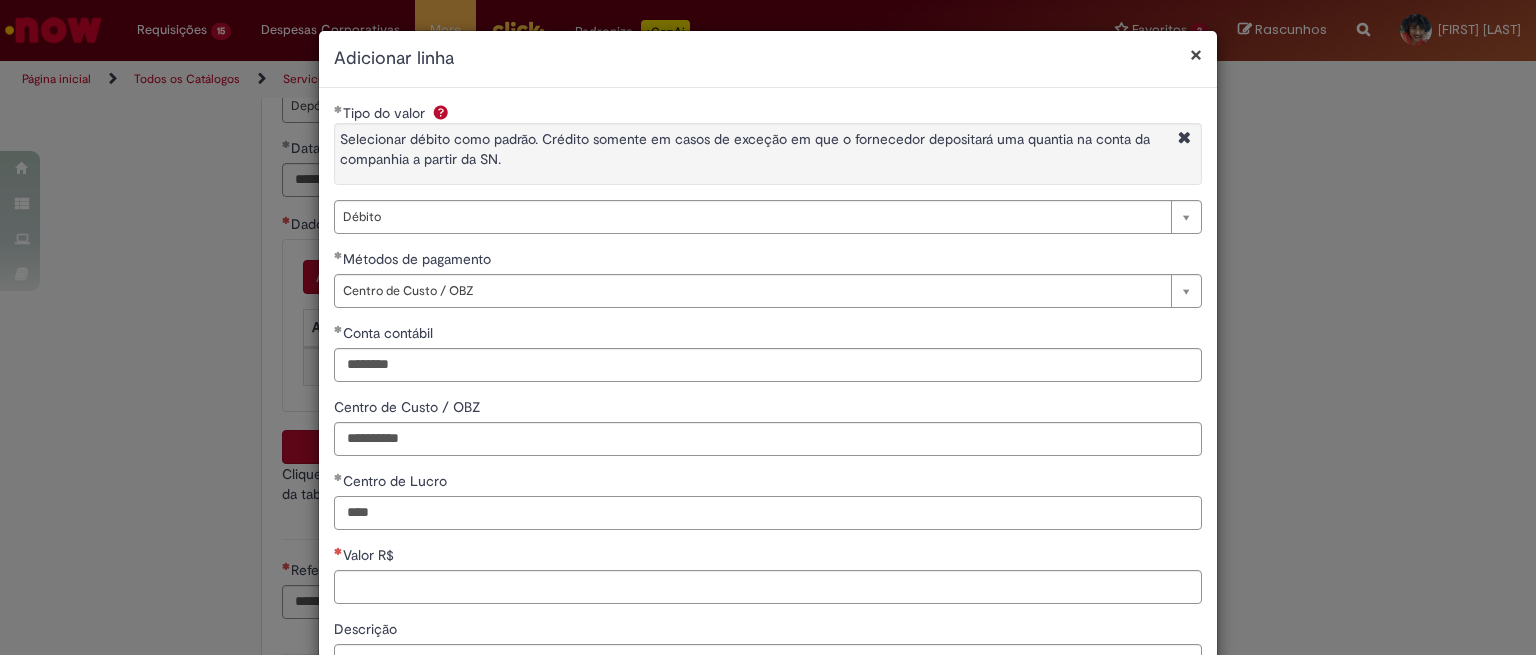 type on "****" 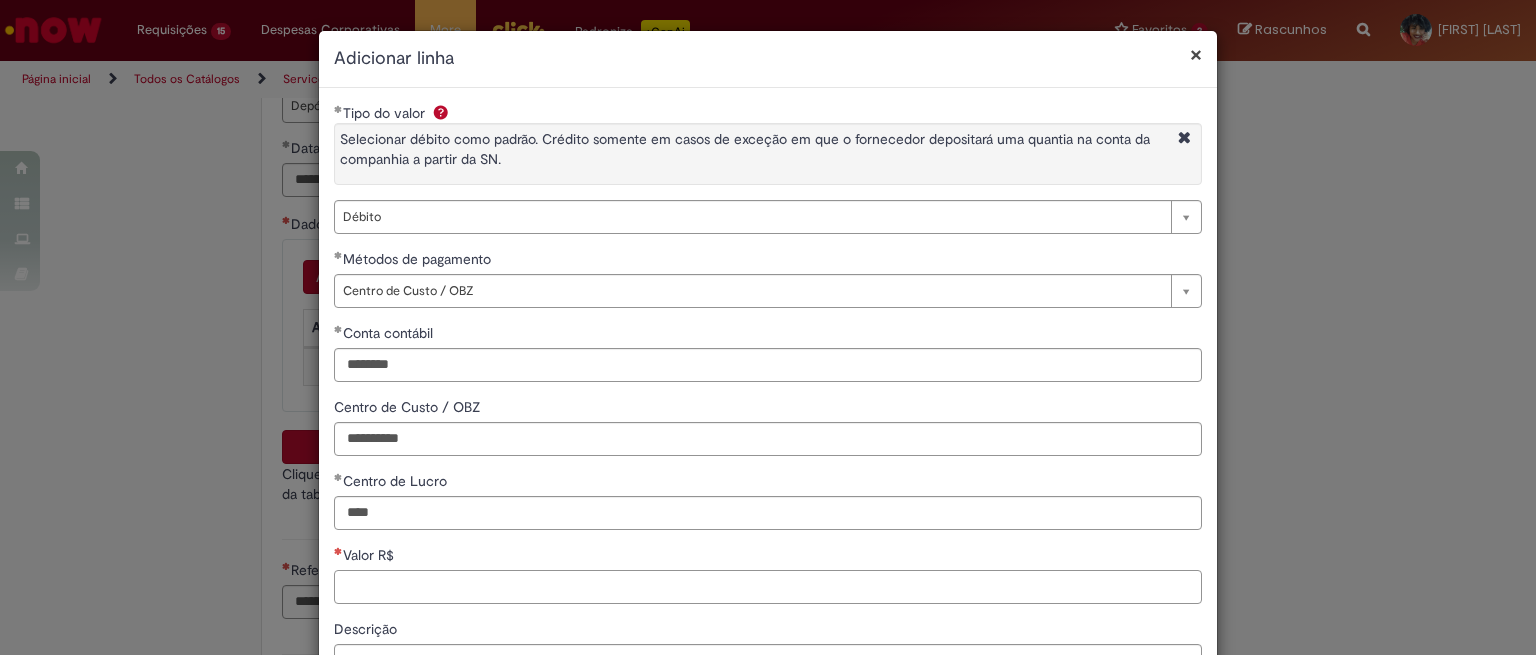 click on "Valor R$" at bounding box center [768, 587] 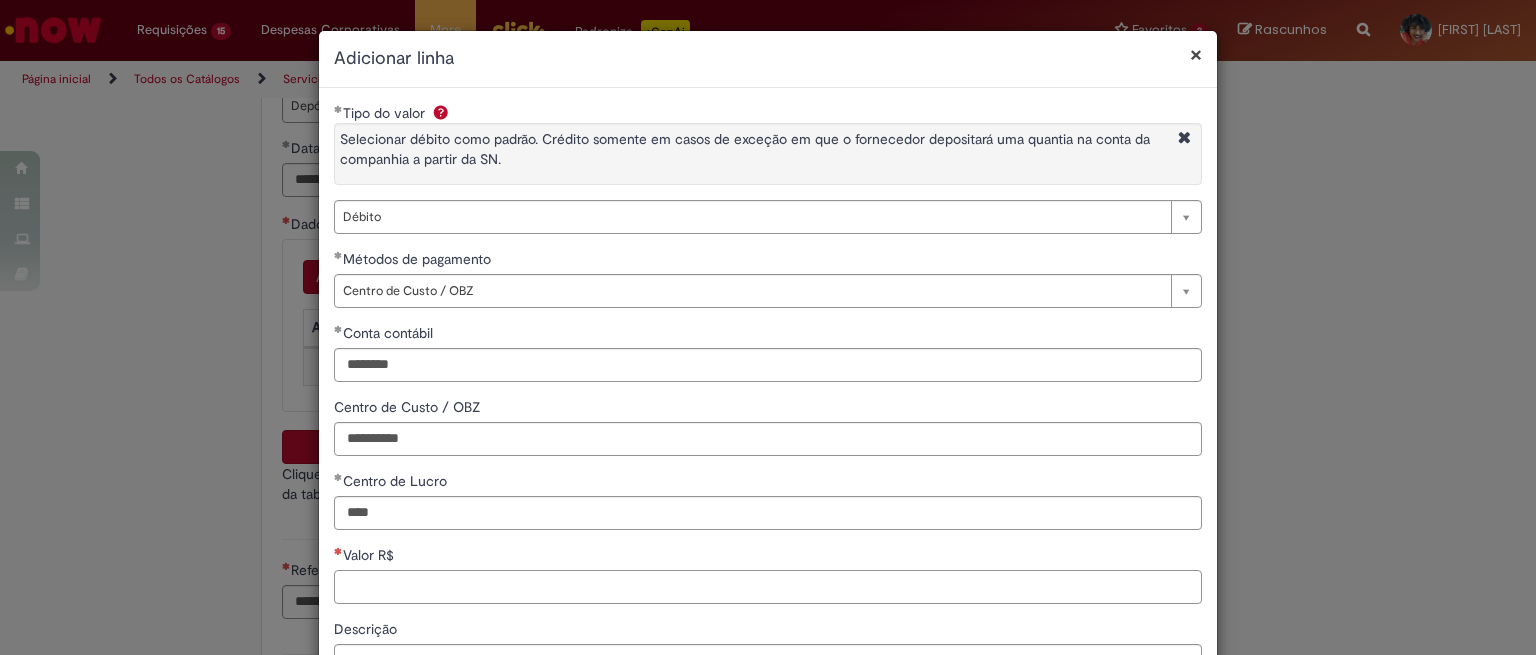paste on "********" 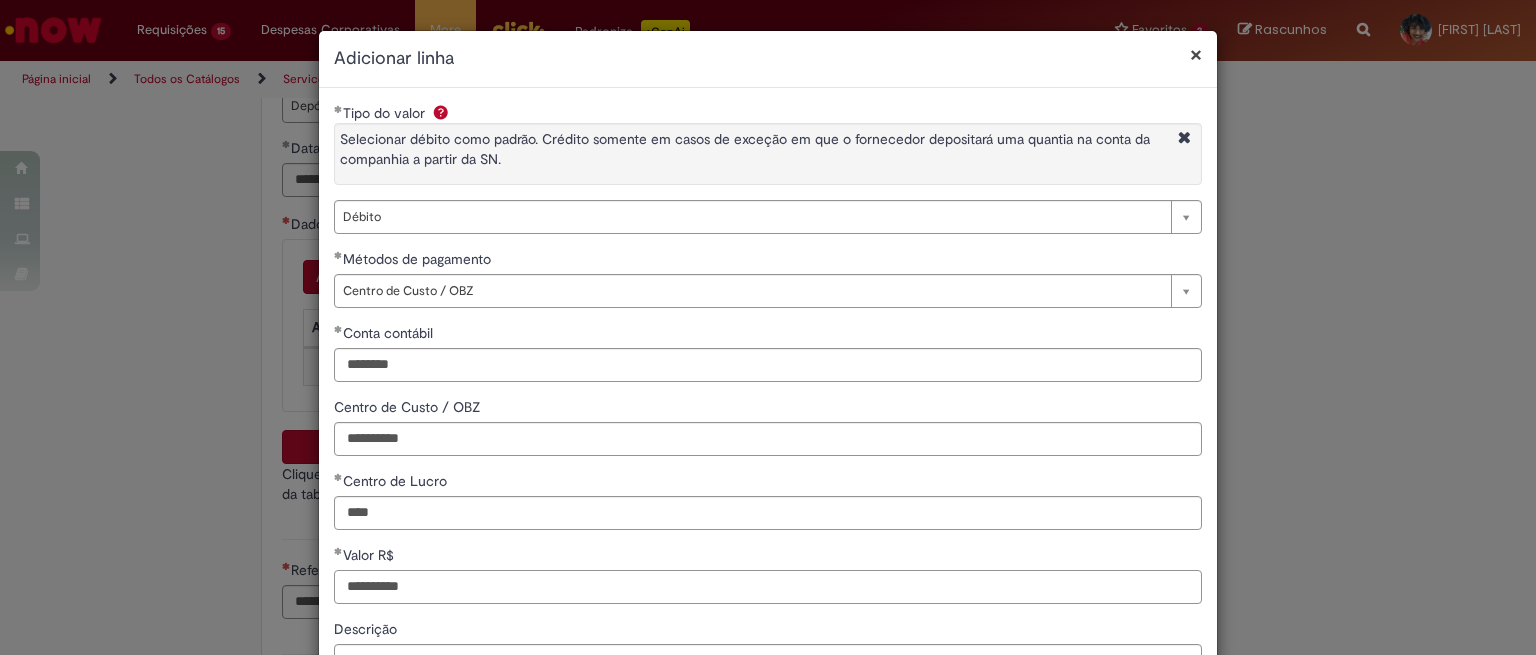 type on "*********" 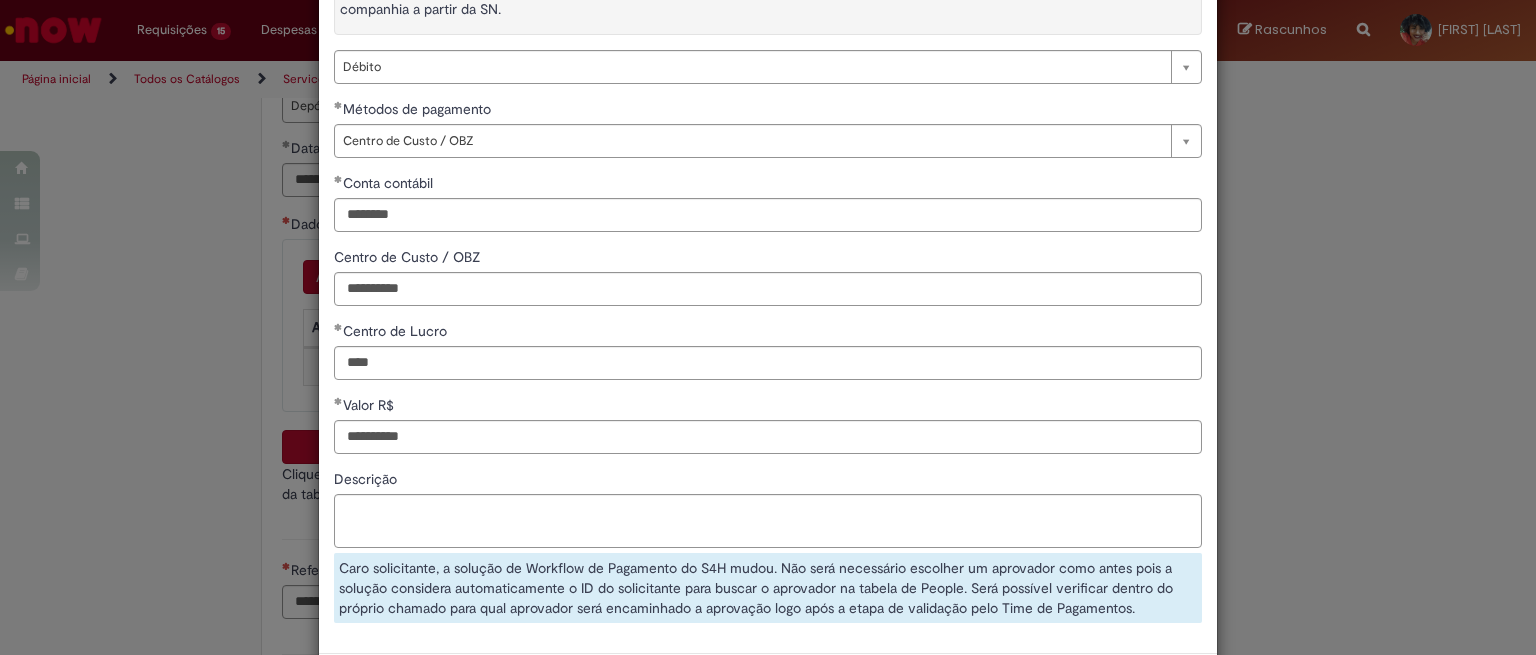 scroll, scrollTop: 159, scrollLeft: 0, axis: vertical 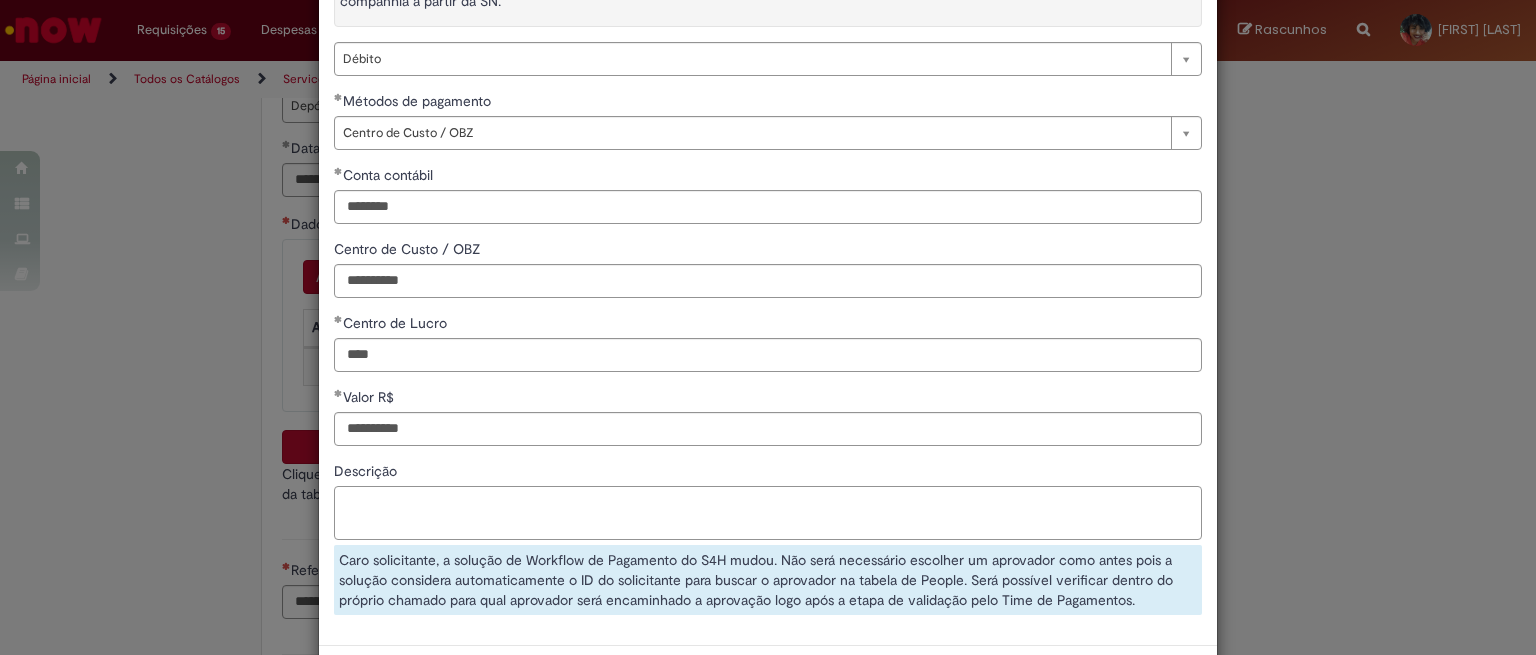 click on "Descrição" at bounding box center (768, 513) 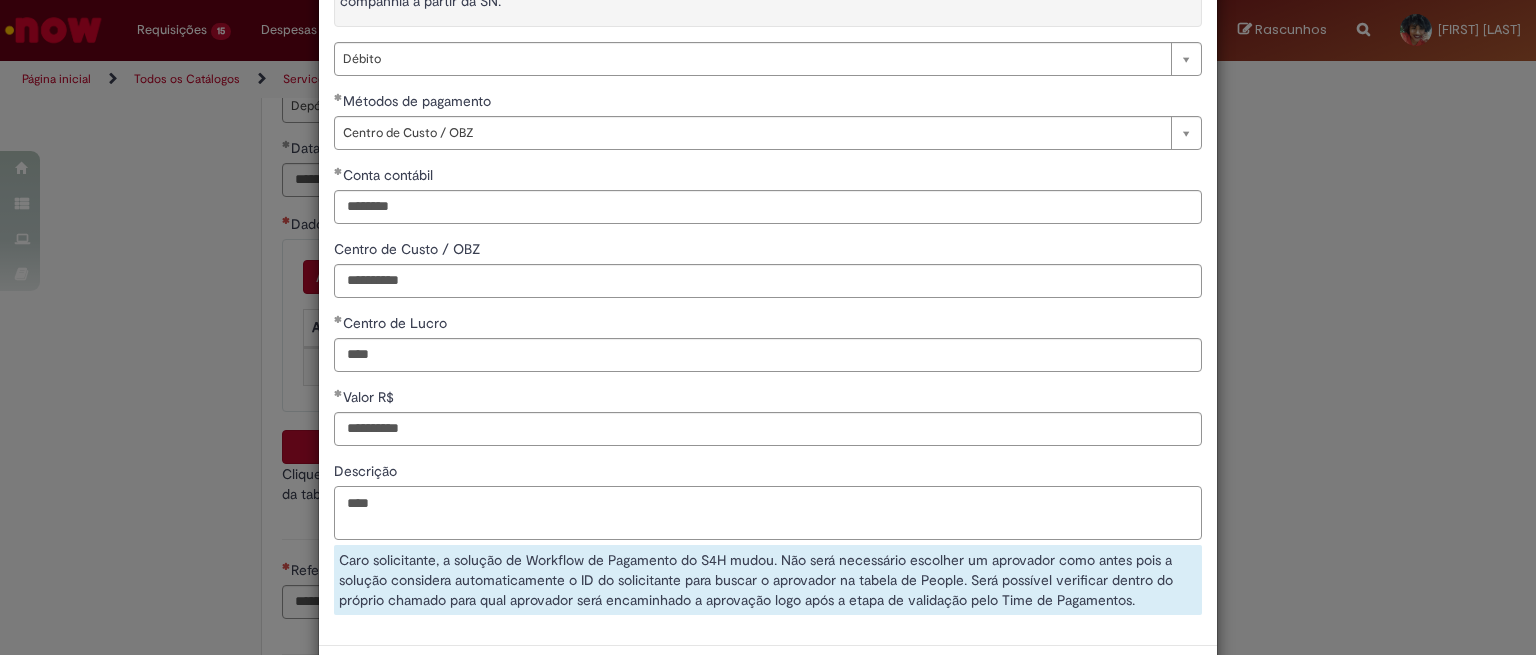 paste on "*******" 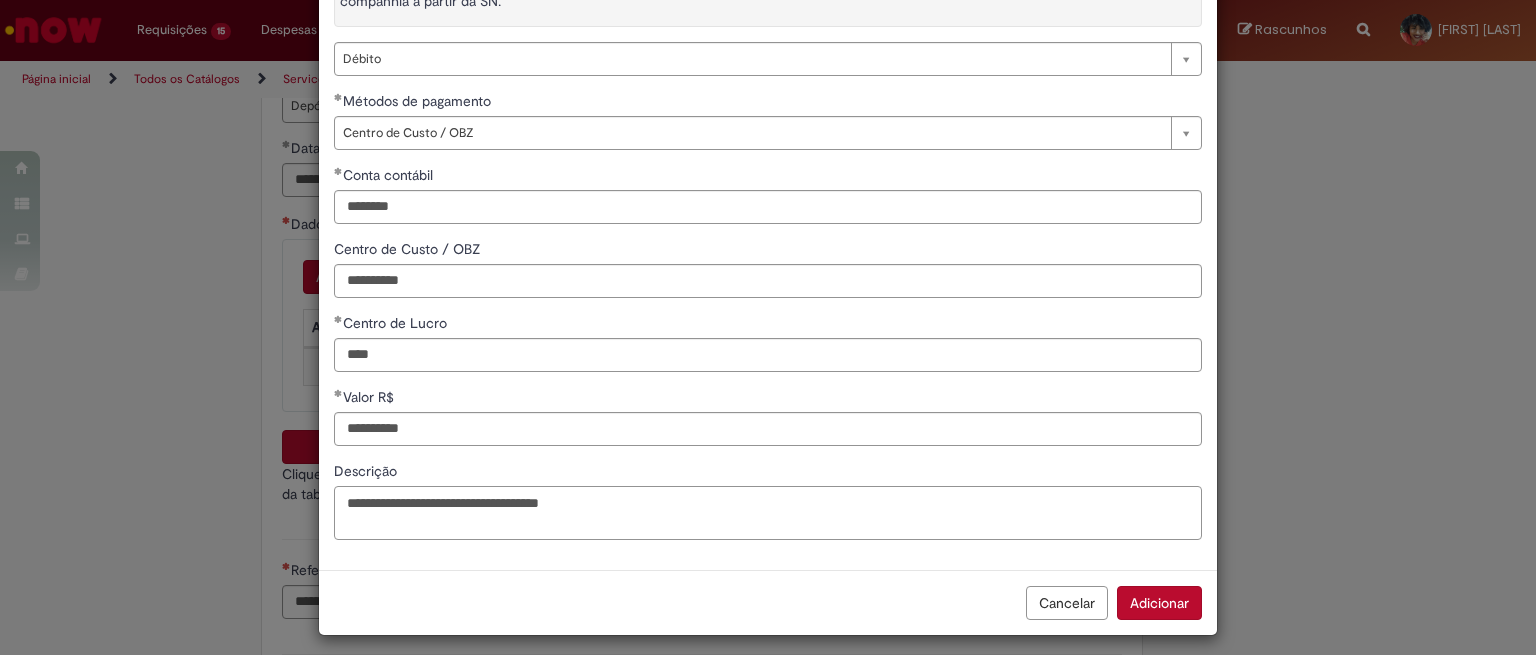 drag, startPoint x: 647, startPoint y: 514, endPoint x: 332, endPoint y: 486, distance: 316.242 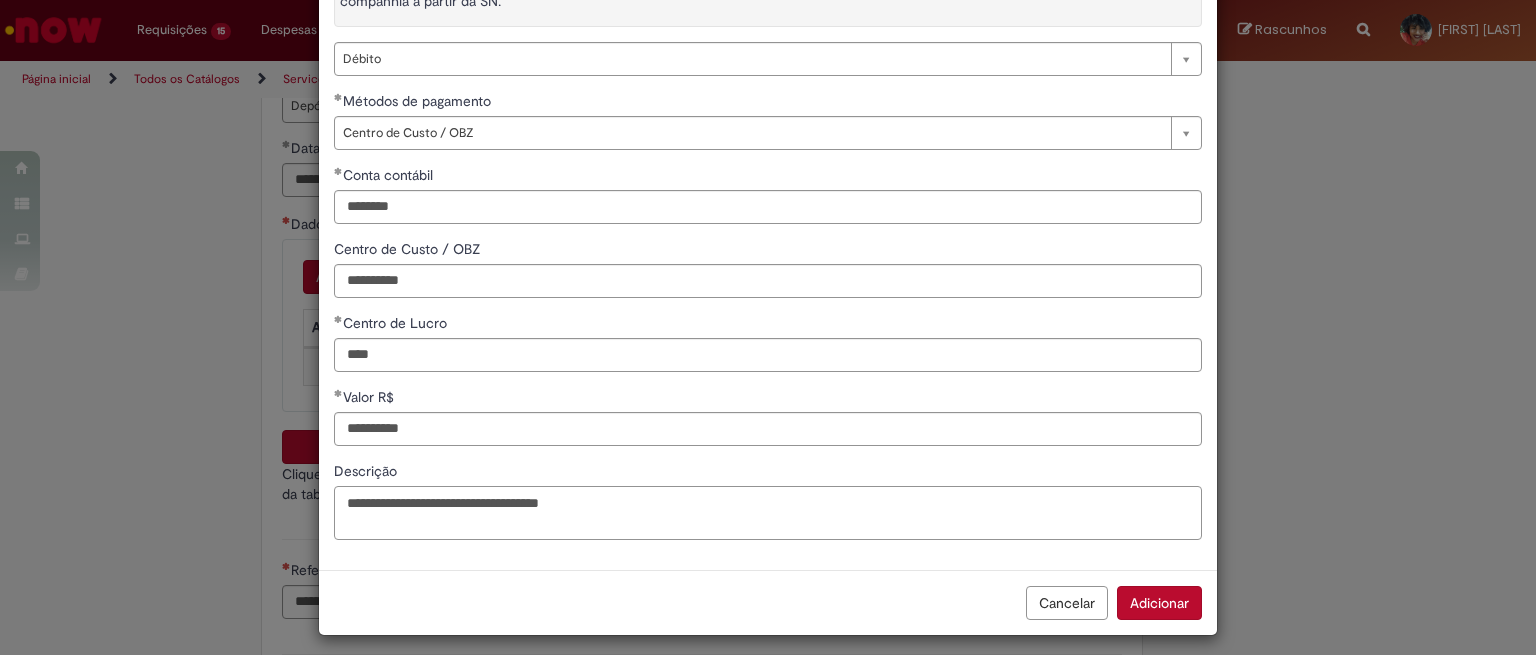 type on "**********" 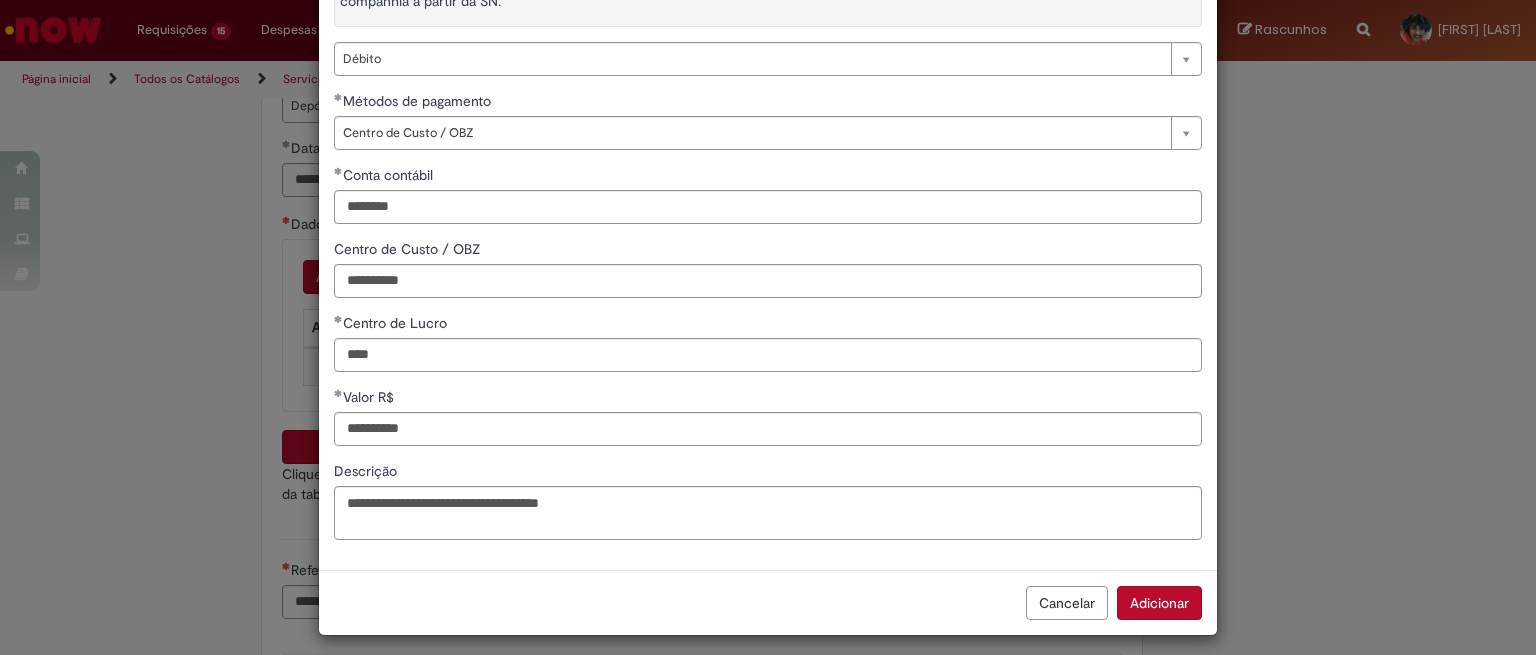 click on "Adicionar" at bounding box center [1159, 603] 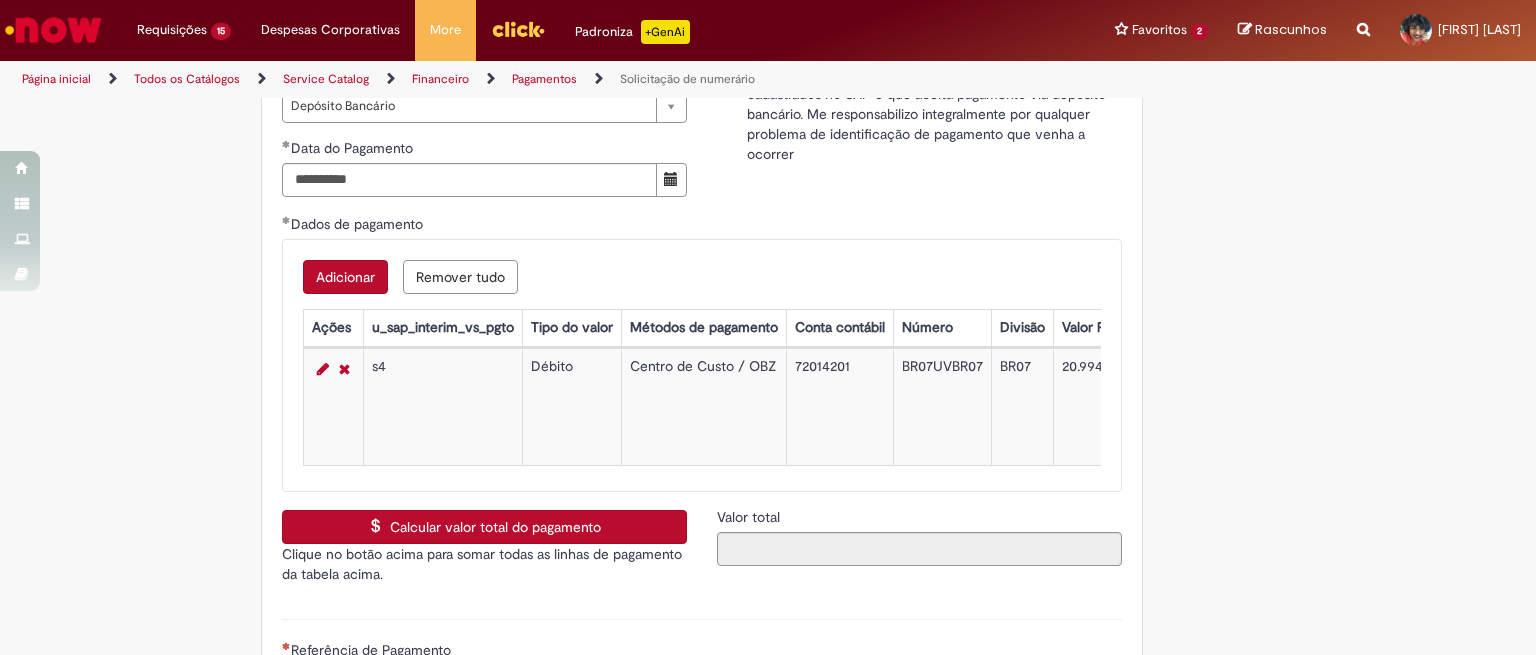 click on "Calcular valor total do pagamento" at bounding box center [484, 527] 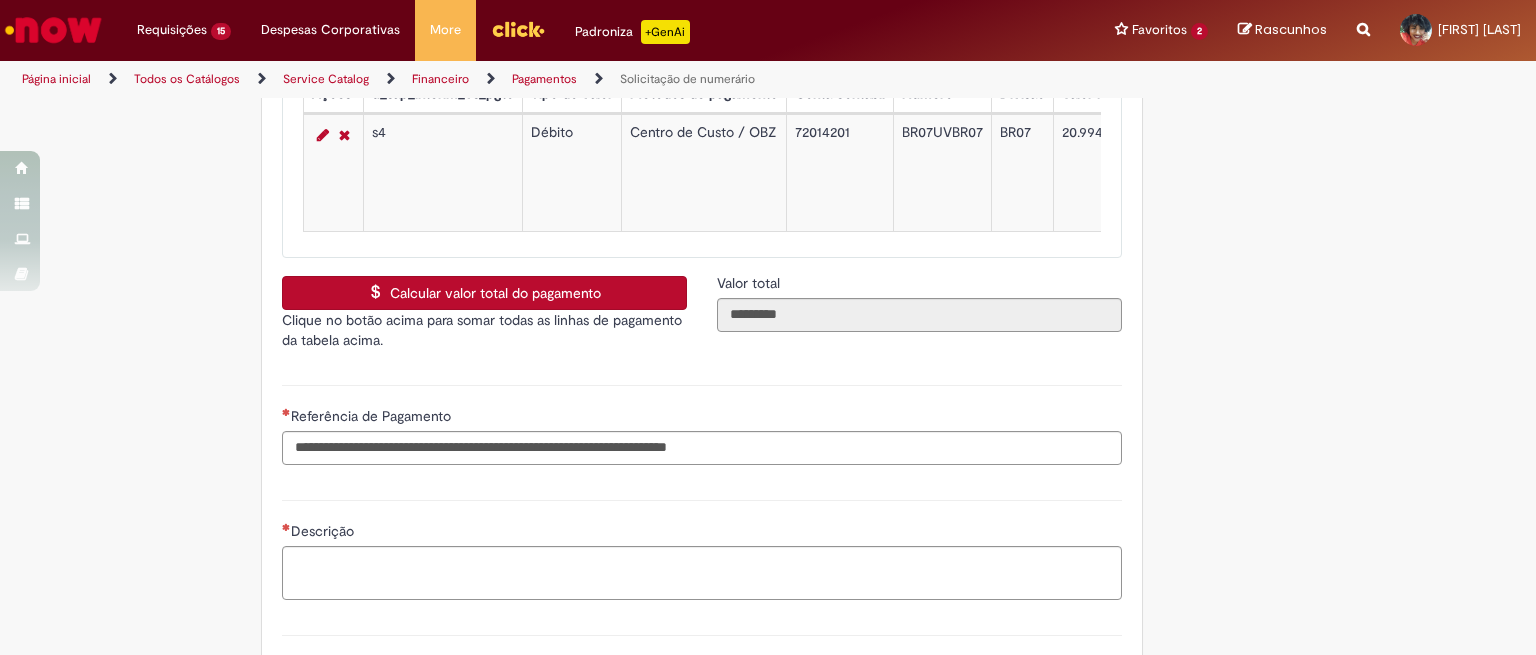 scroll, scrollTop: 3287, scrollLeft: 0, axis: vertical 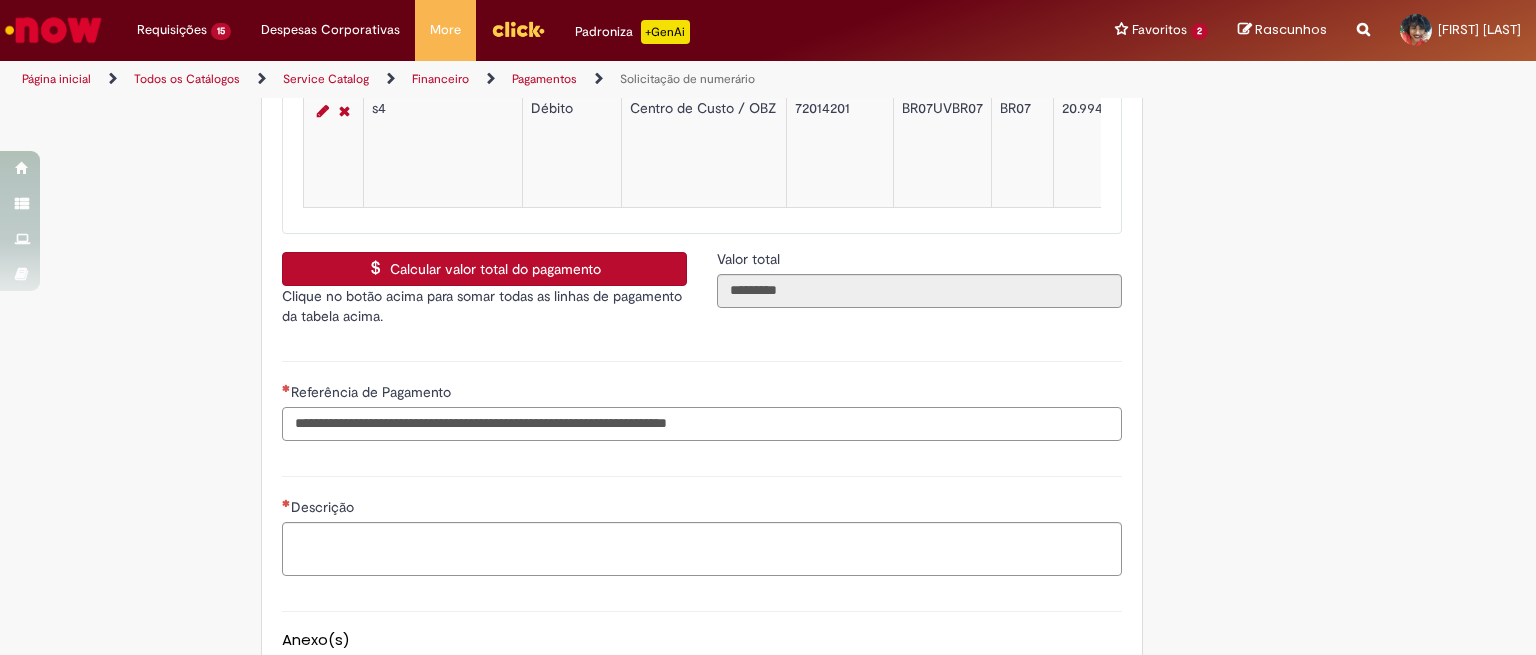 click on "Referência de Pagamento" at bounding box center [702, 424] 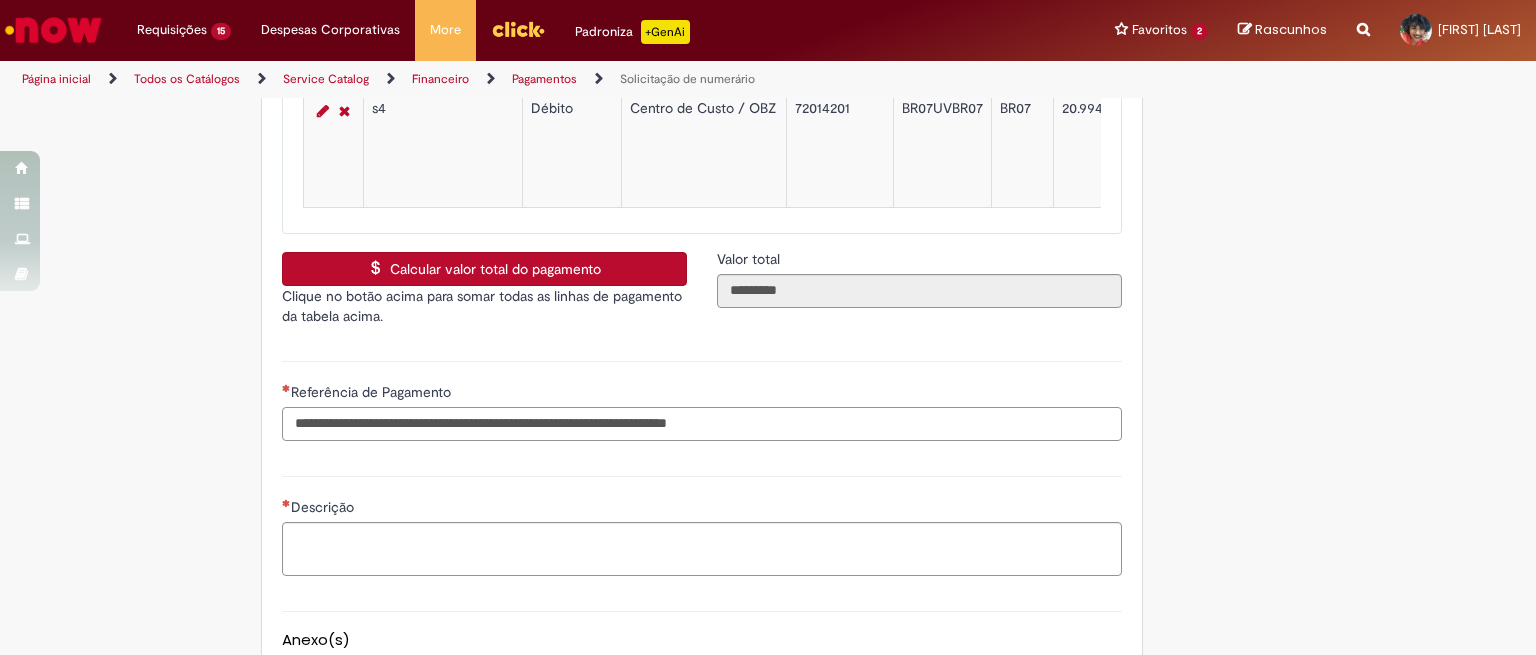 paste on "**********" 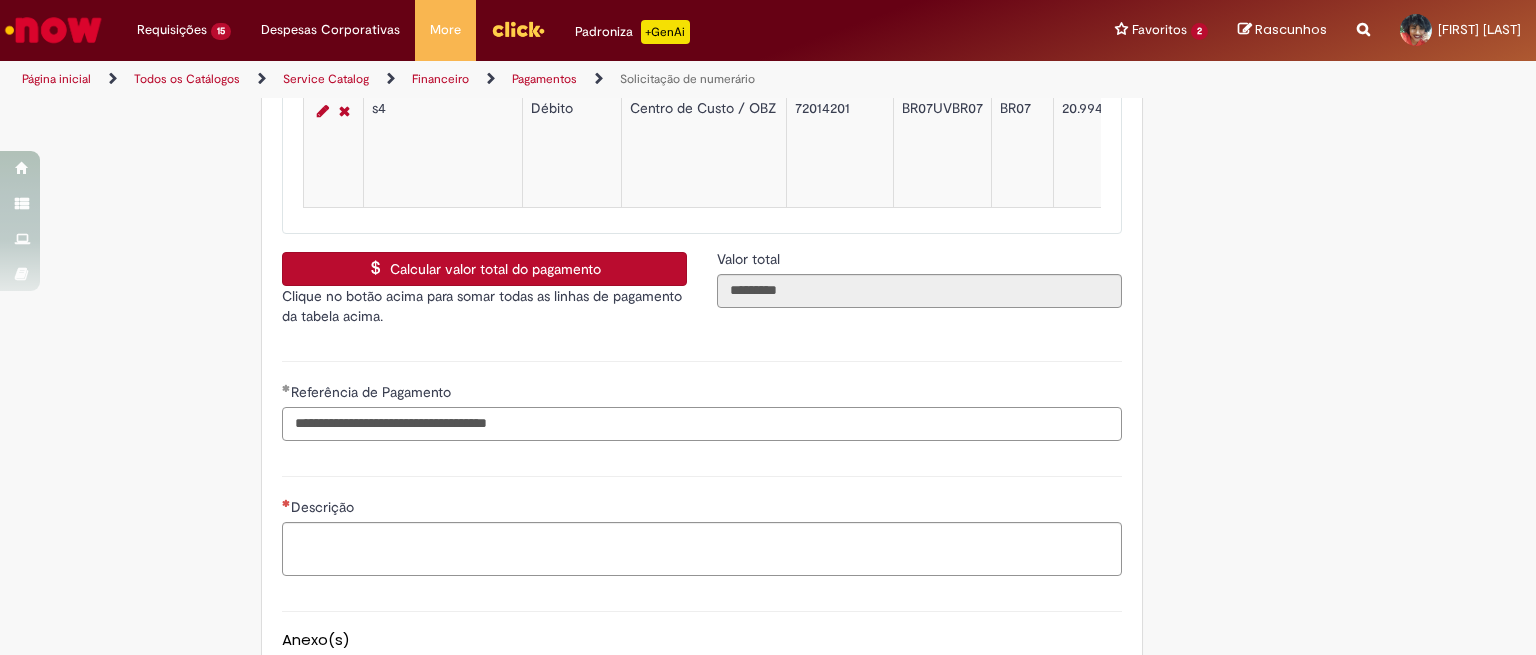 type on "**********" 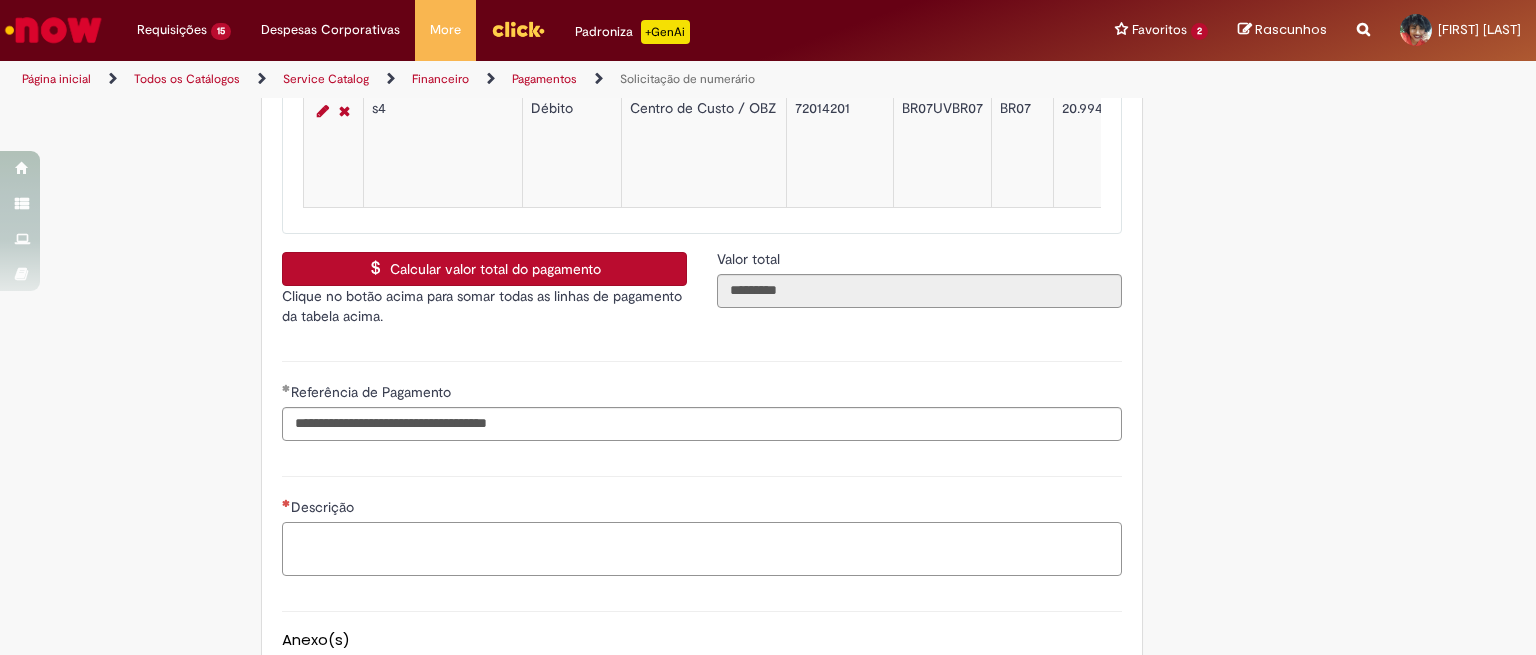 click on "Descrição" at bounding box center (702, 549) 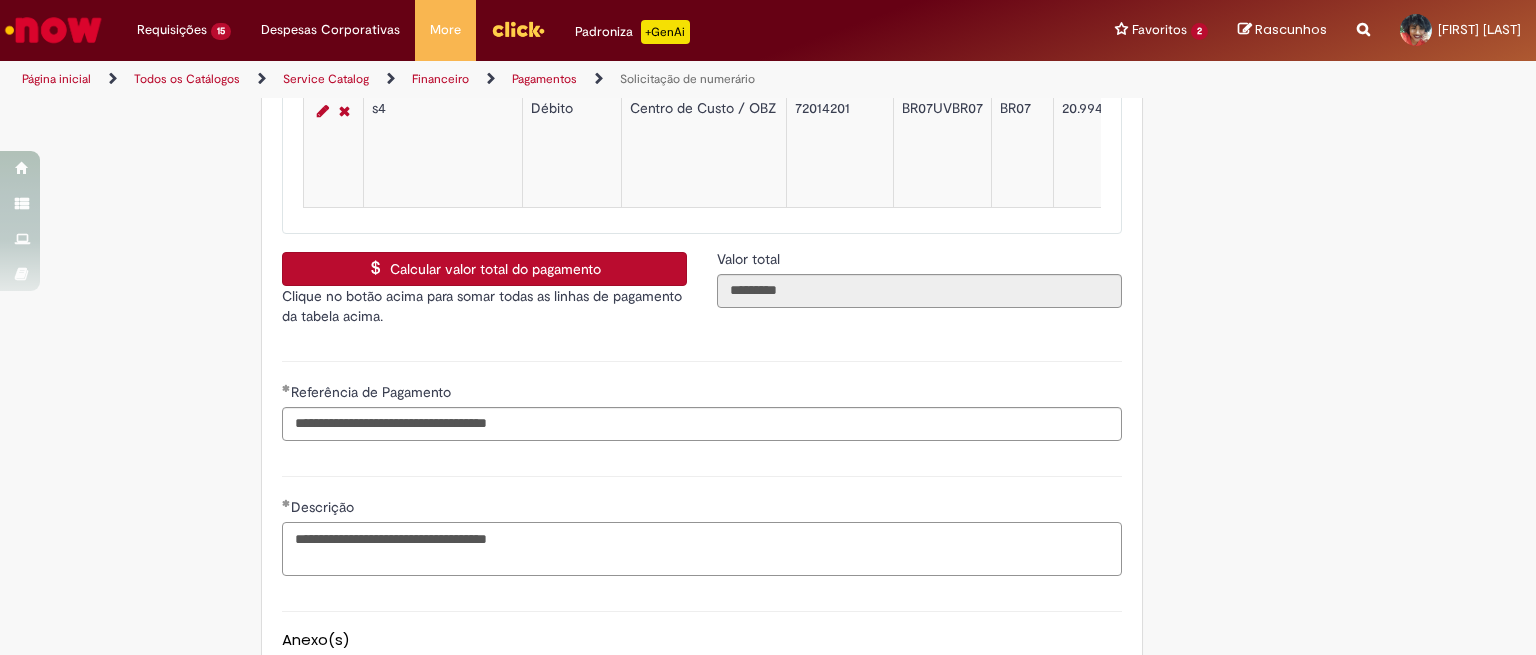 type on "**********" 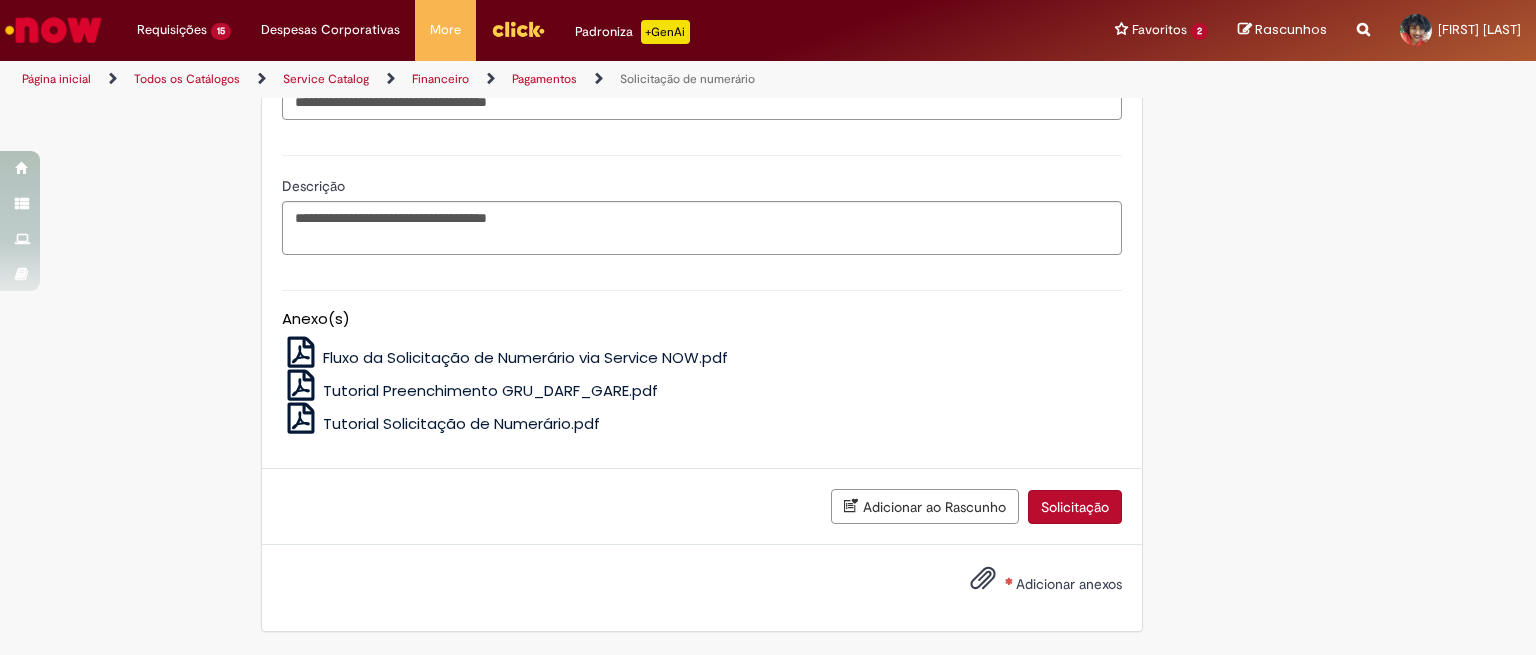 scroll, scrollTop: 3642, scrollLeft: 0, axis: vertical 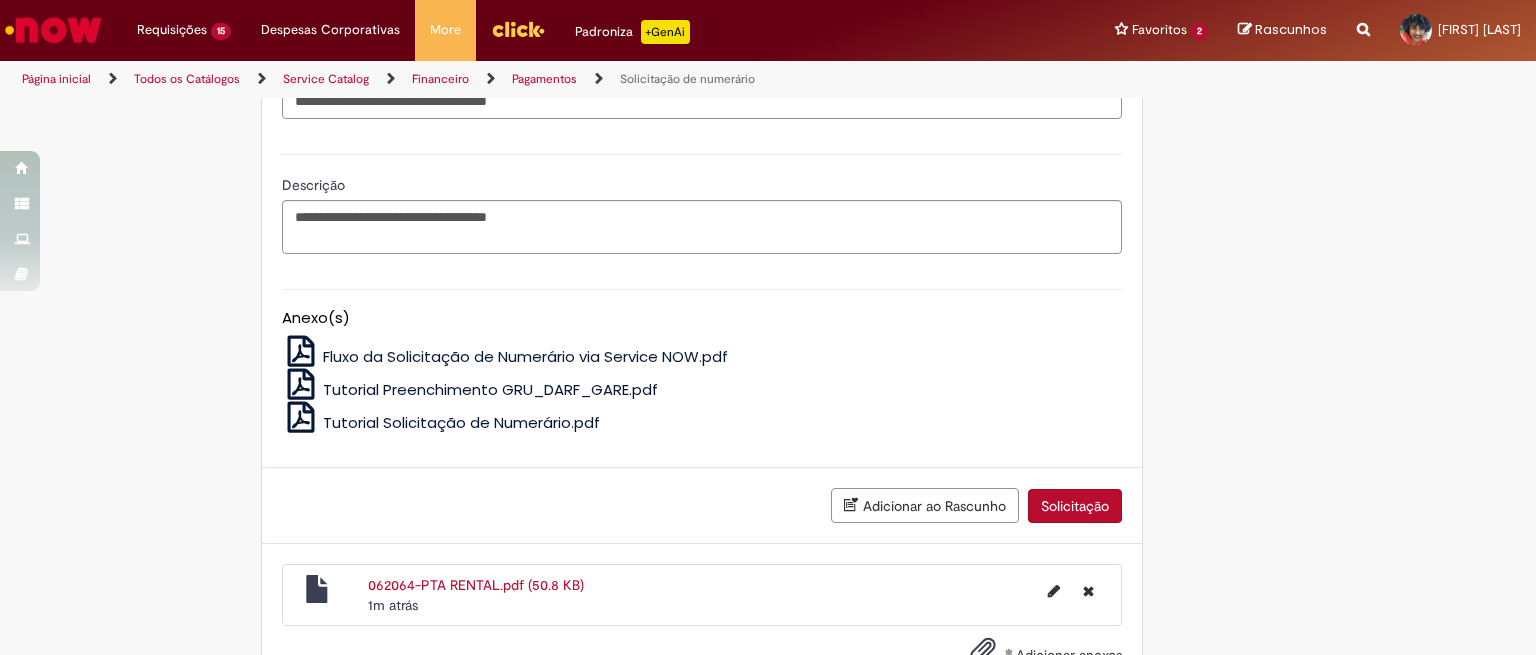 click on "Solicitação" at bounding box center [1075, 506] 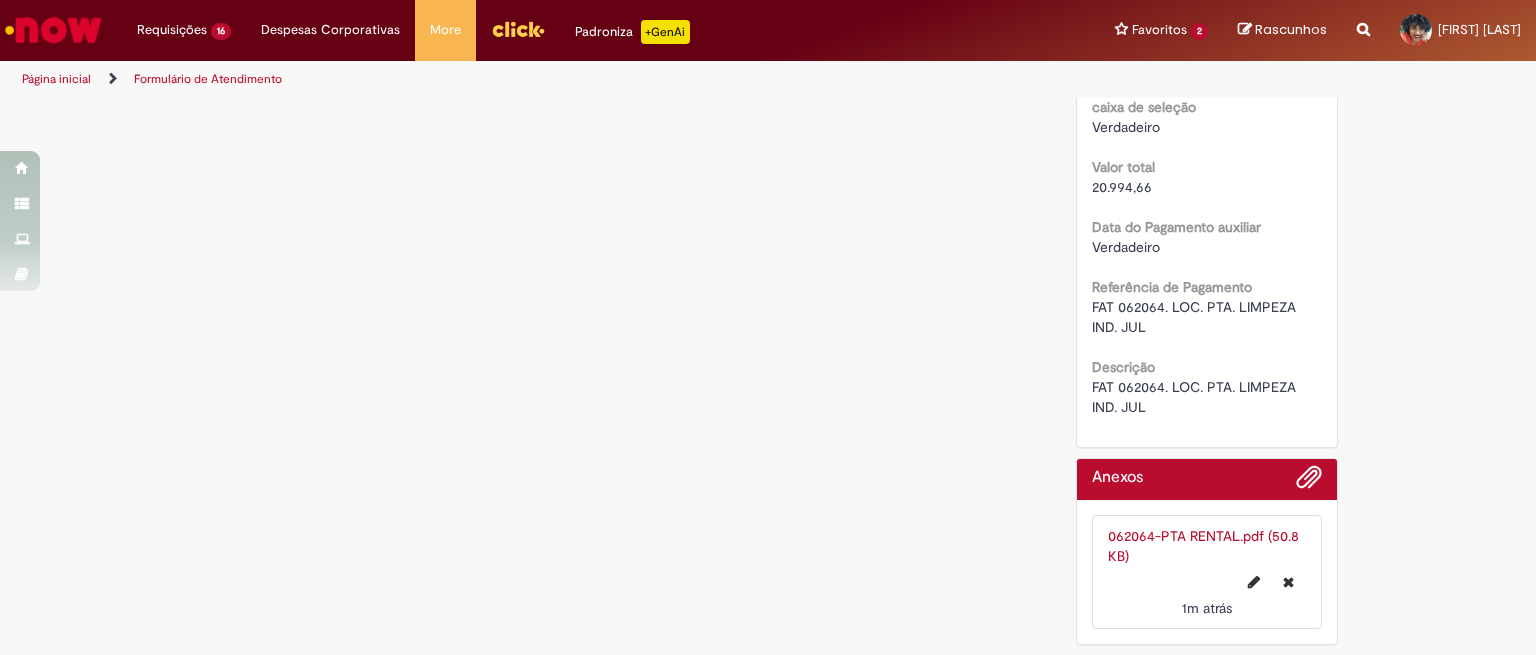 scroll, scrollTop: 0, scrollLeft: 0, axis: both 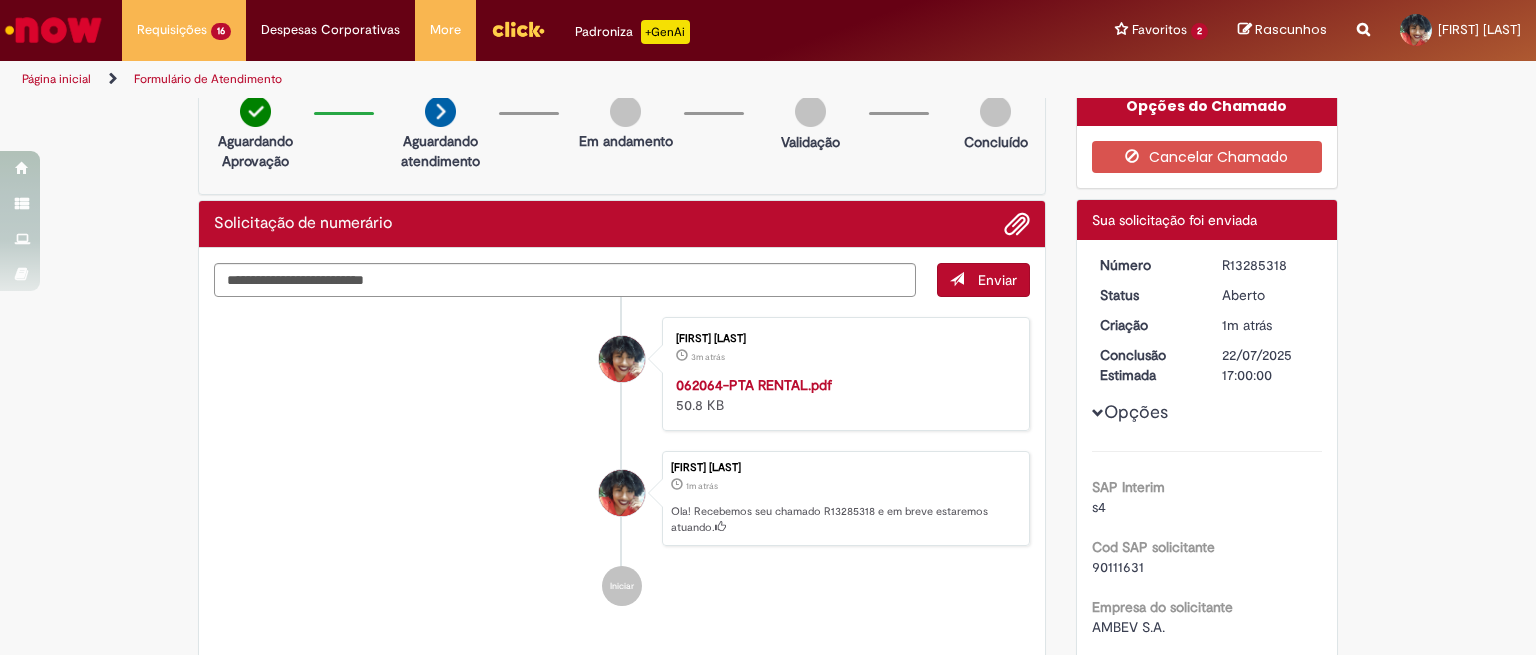 drag, startPoint x: 1283, startPoint y: 259, endPoint x: 1196, endPoint y: 257, distance: 87.02299 